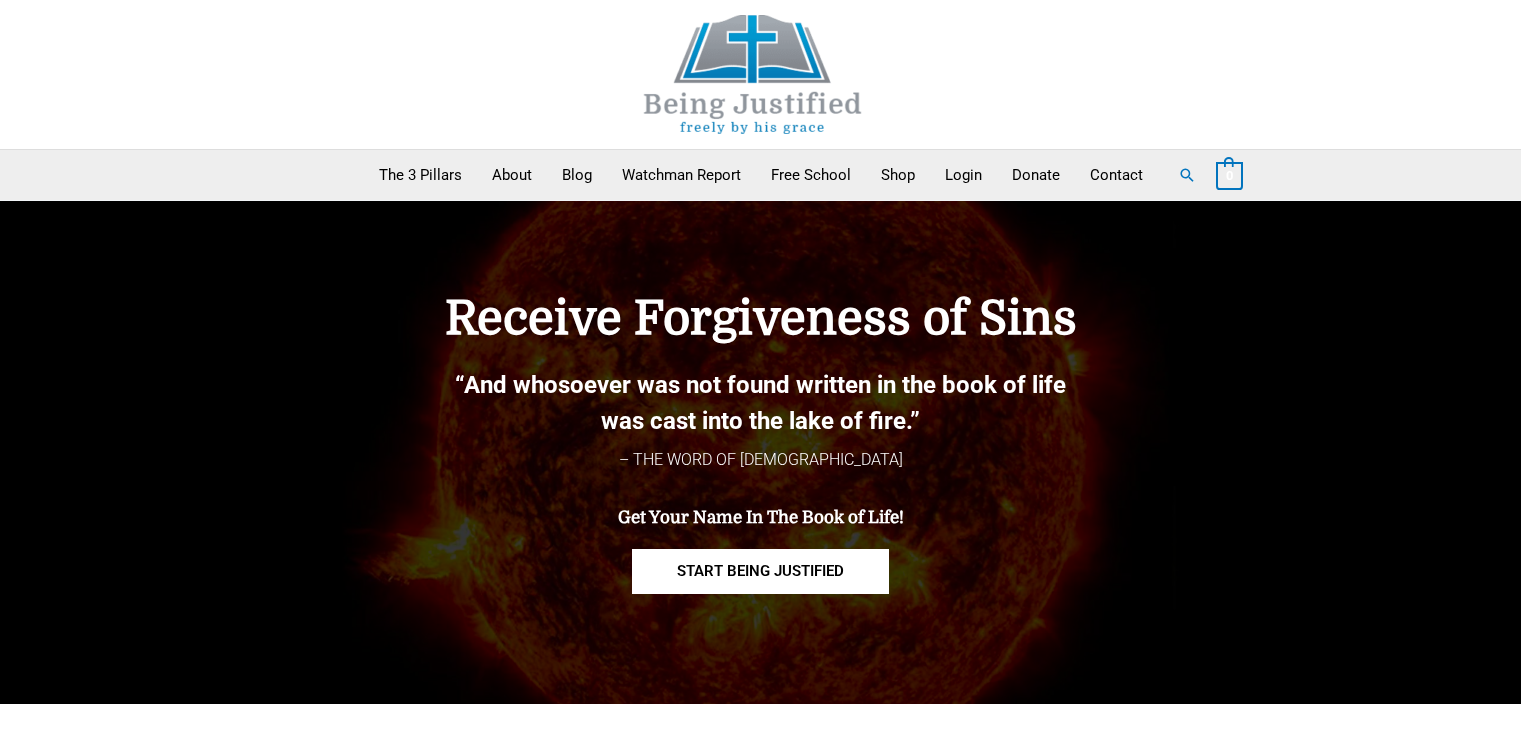 scroll, scrollTop: 0, scrollLeft: 0, axis: both 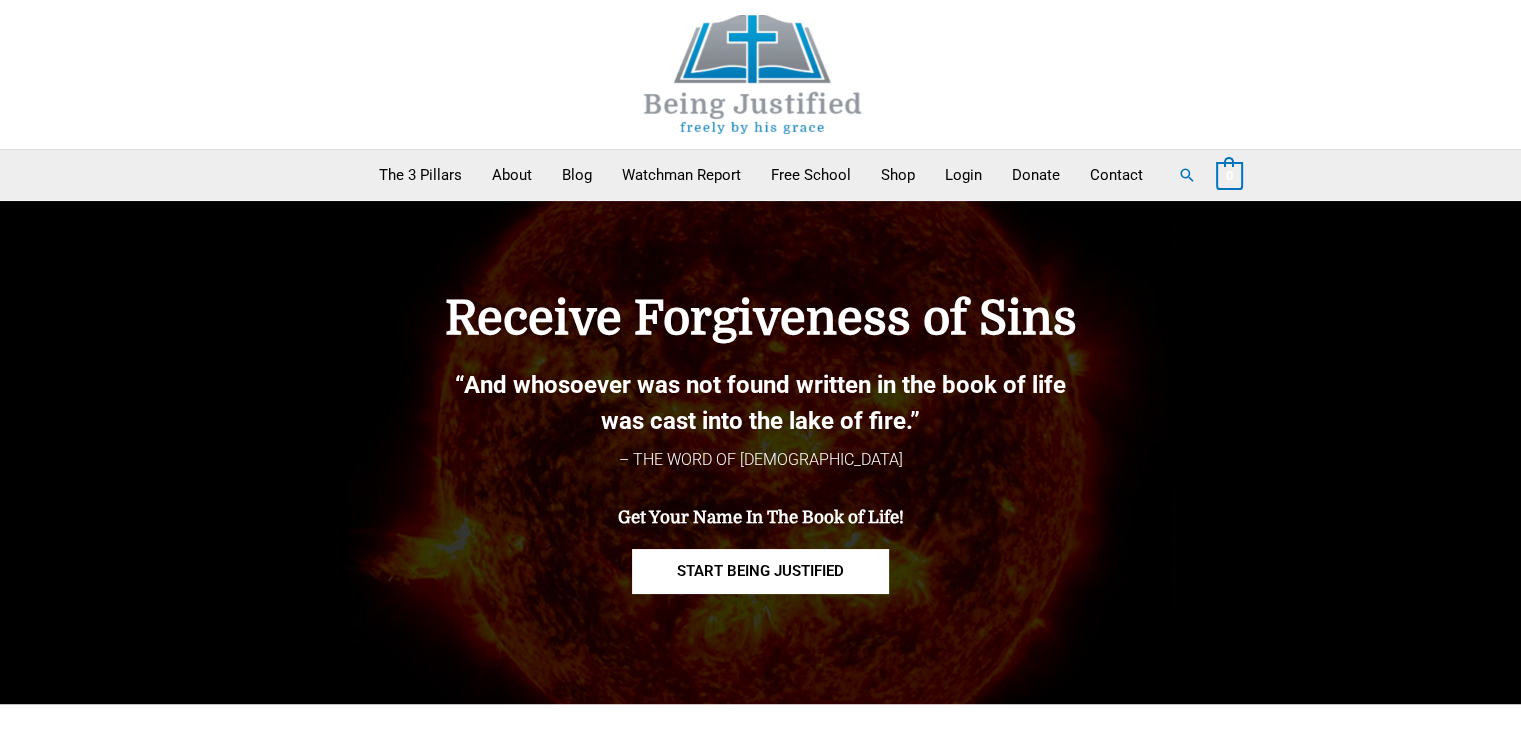 click on "Search for:
Search" at bounding box center [1192, 175] 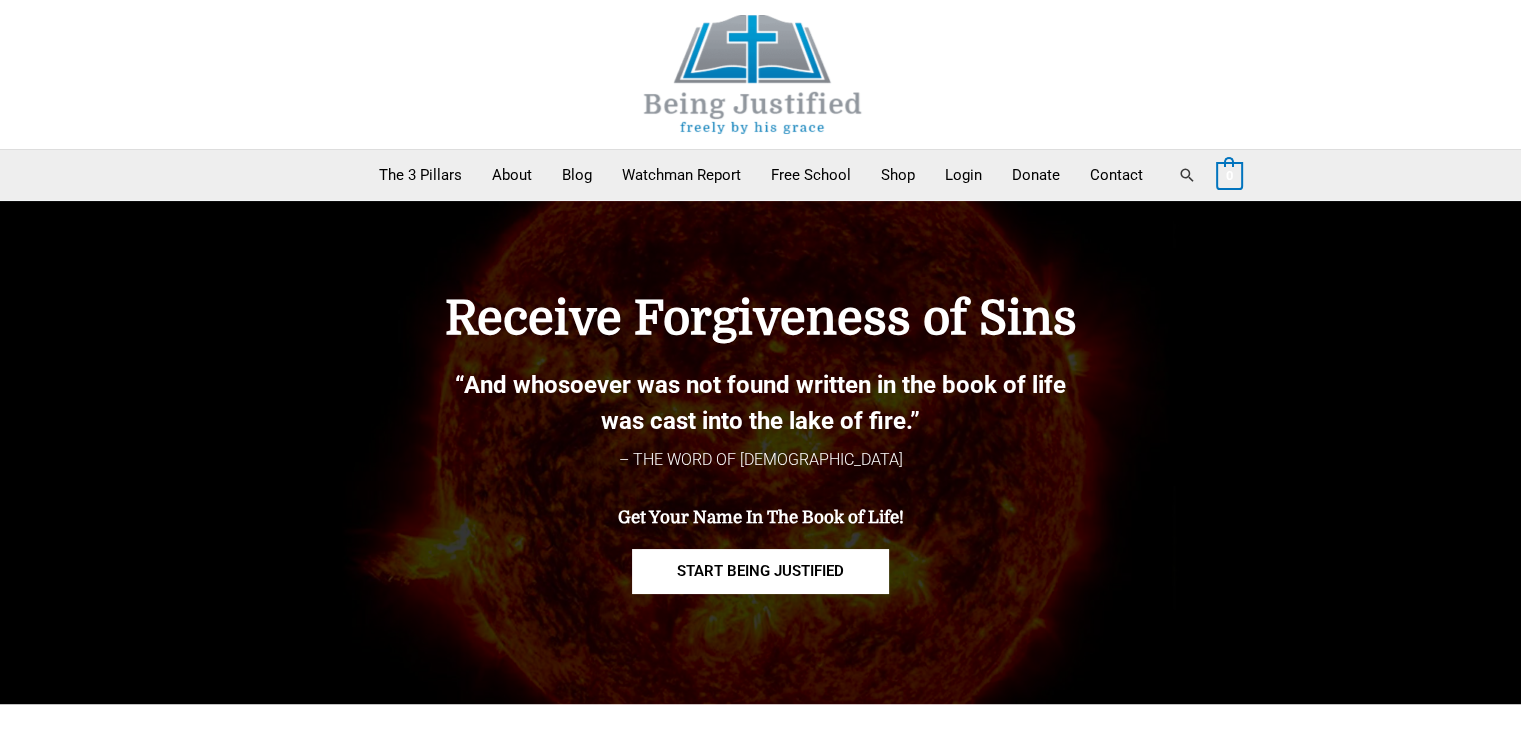 click on "Search" at bounding box center (1187, 175) 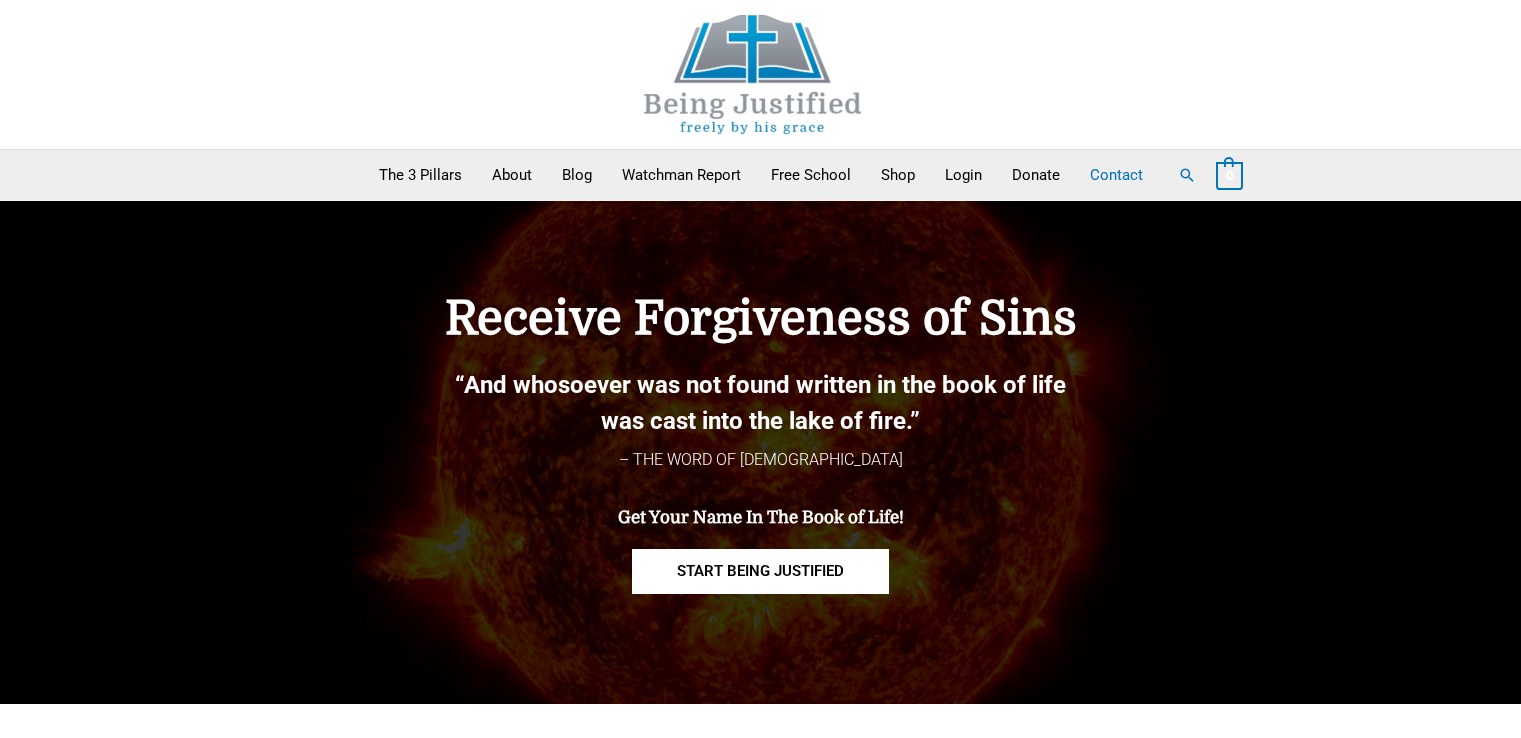 scroll, scrollTop: 0, scrollLeft: 0, axis: both 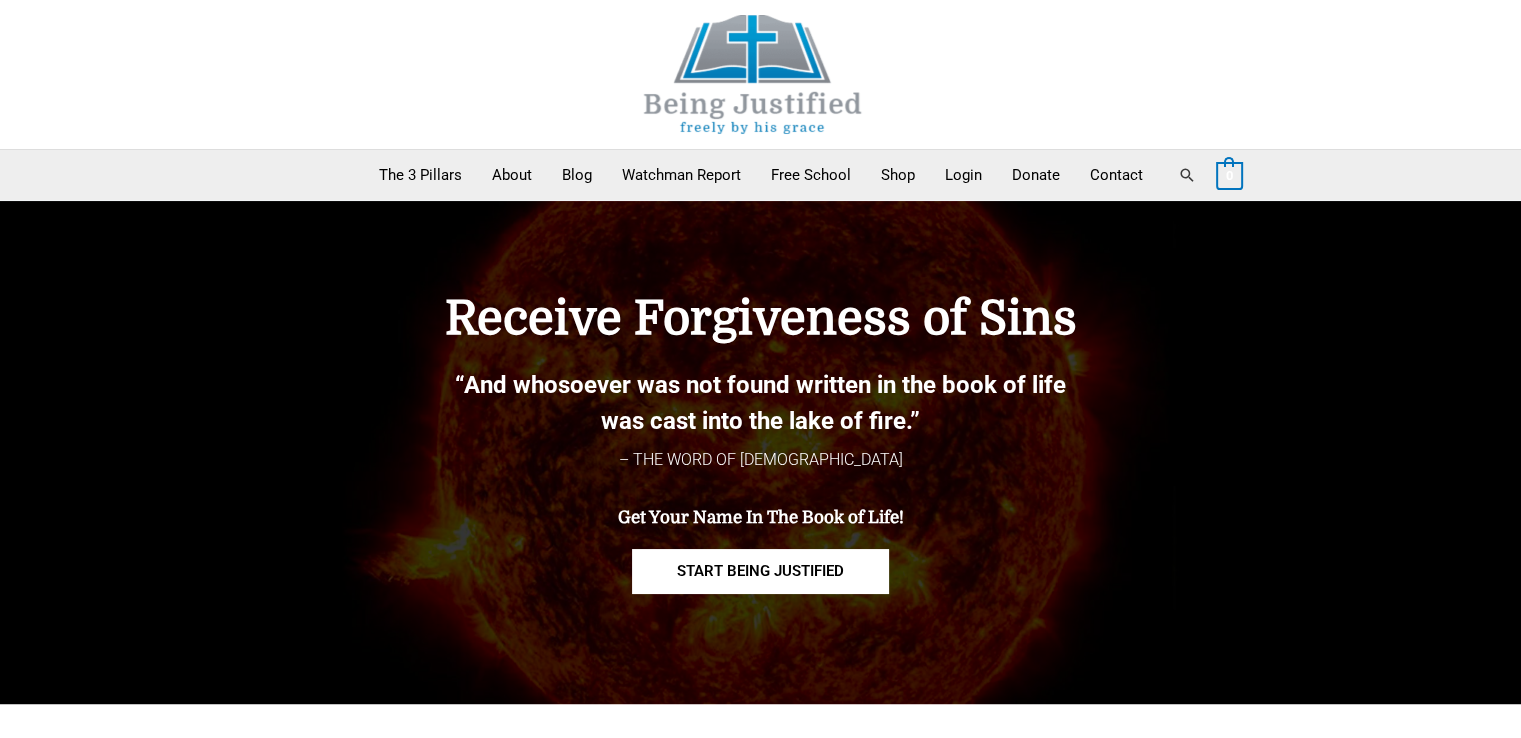click on "Search" at bounding box center [1187, 175] 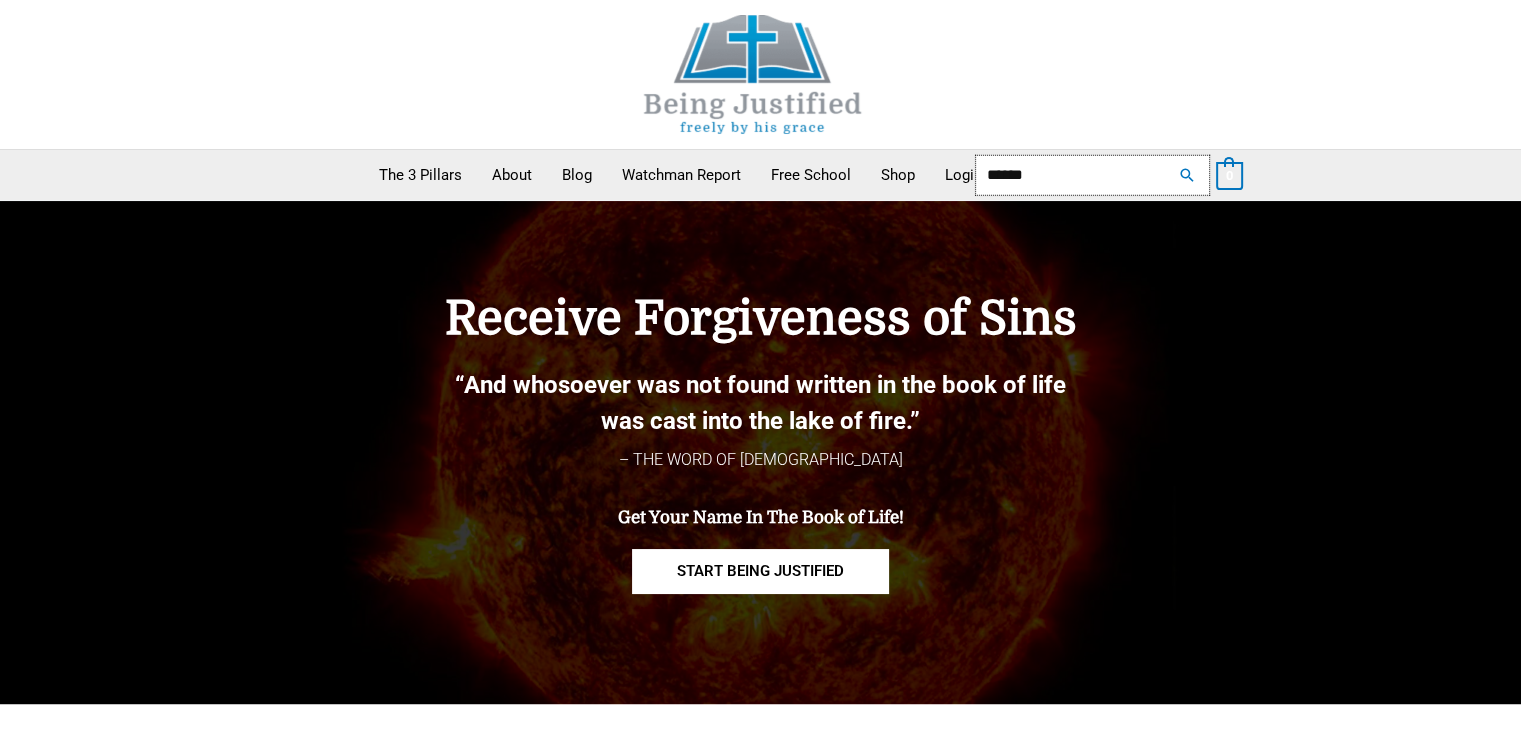 type on "******" 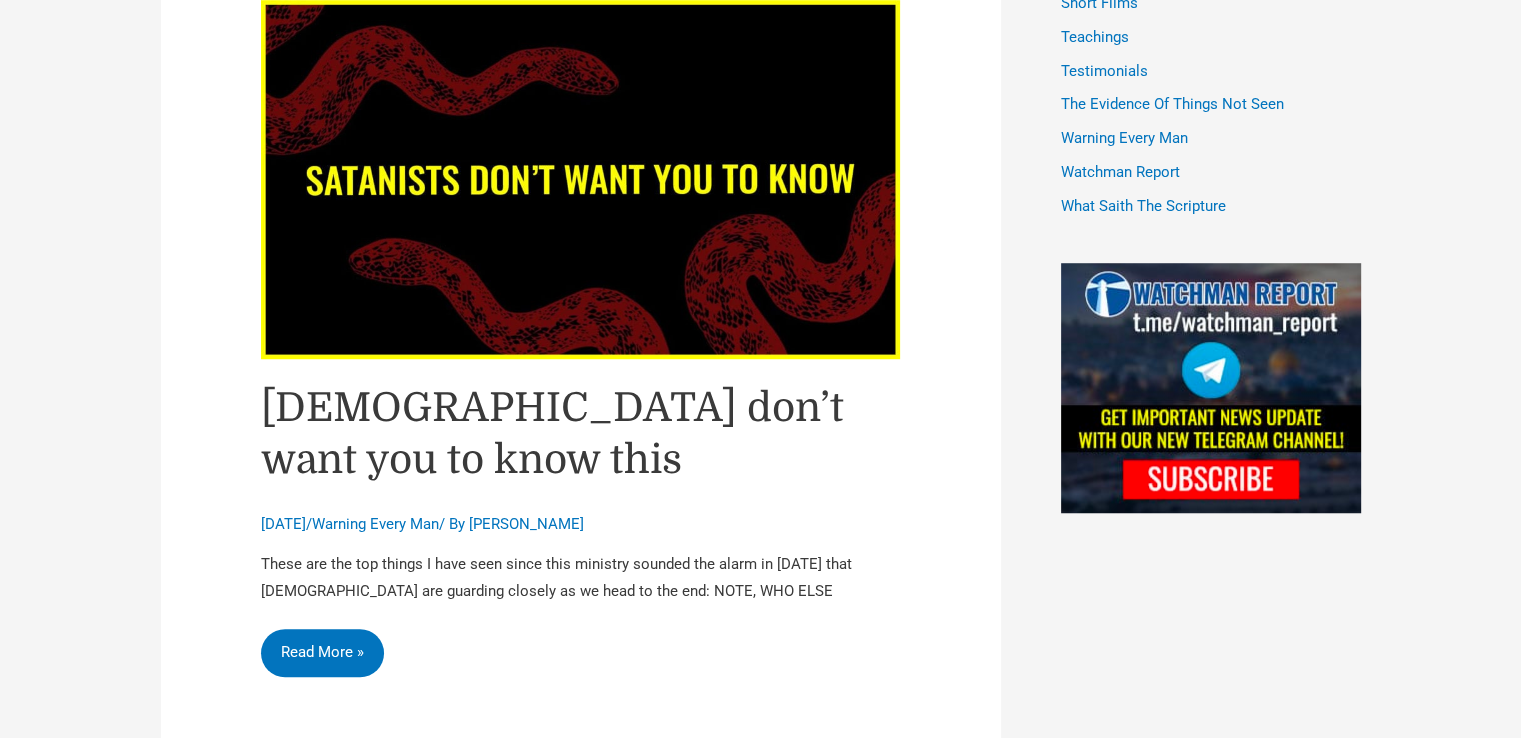 scroll, scrollTop: 1400, scrollLeft: 0, axis: vertical 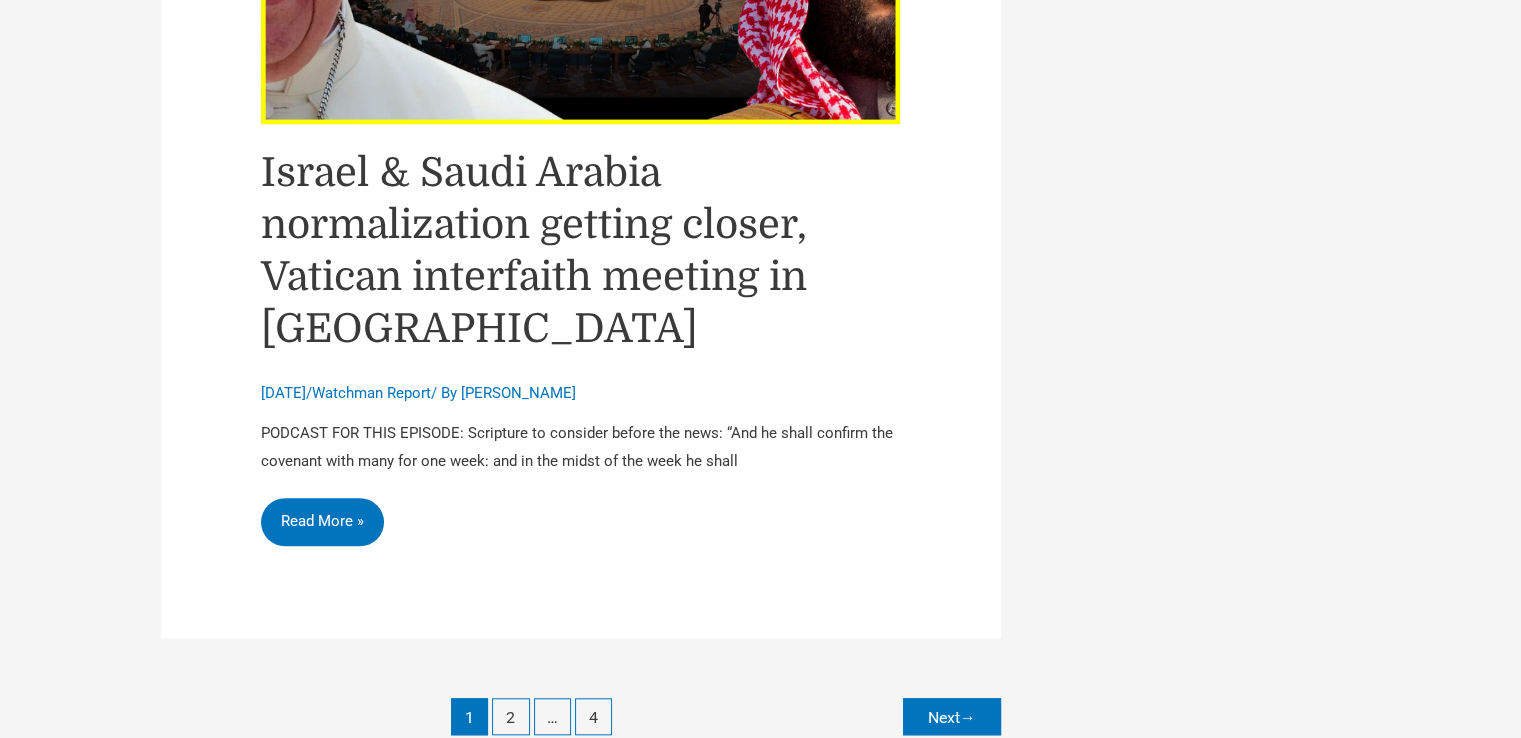 click on "Next  →" at bounding box center (952, 716) 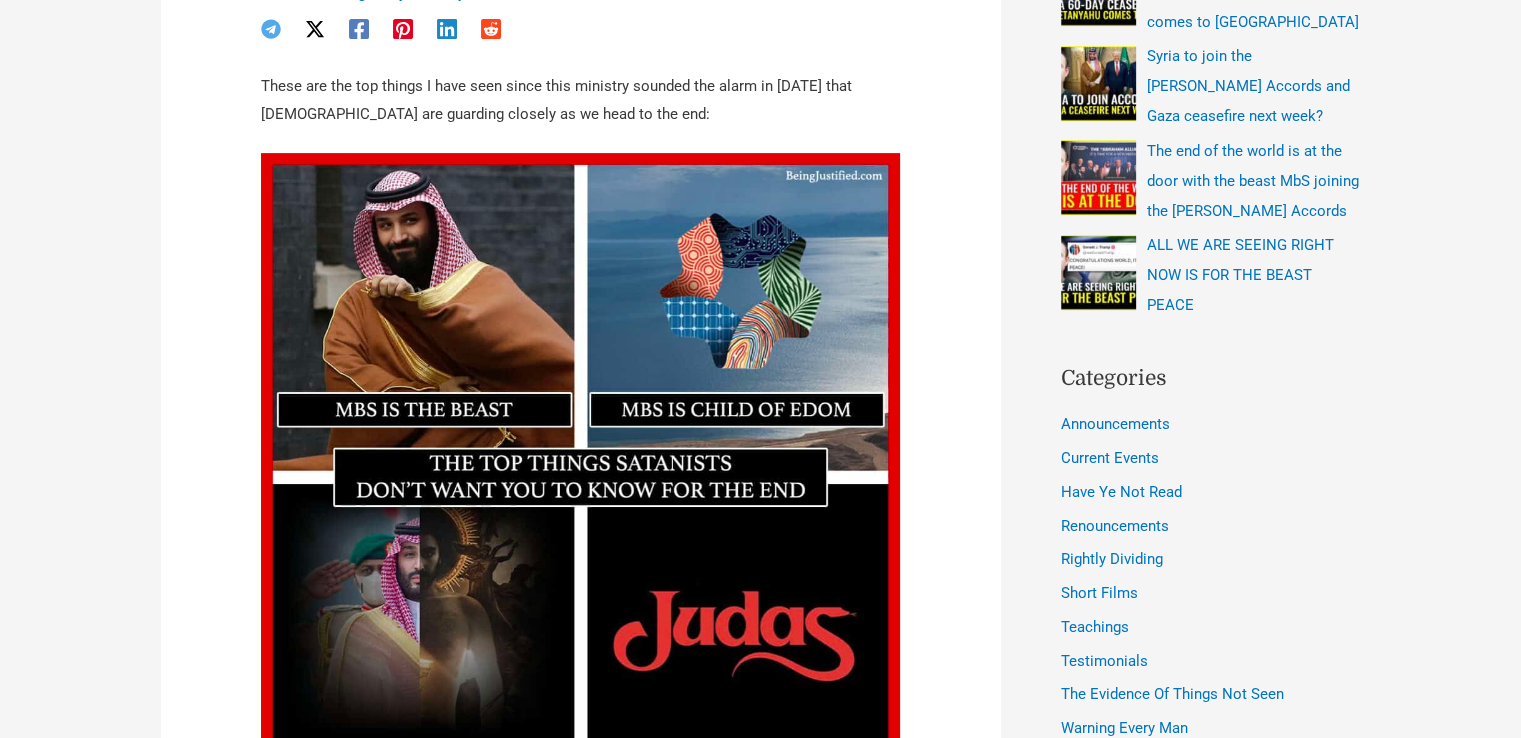 scroll, scrollTop: 700, scrollLeft: 0, axis: vertical 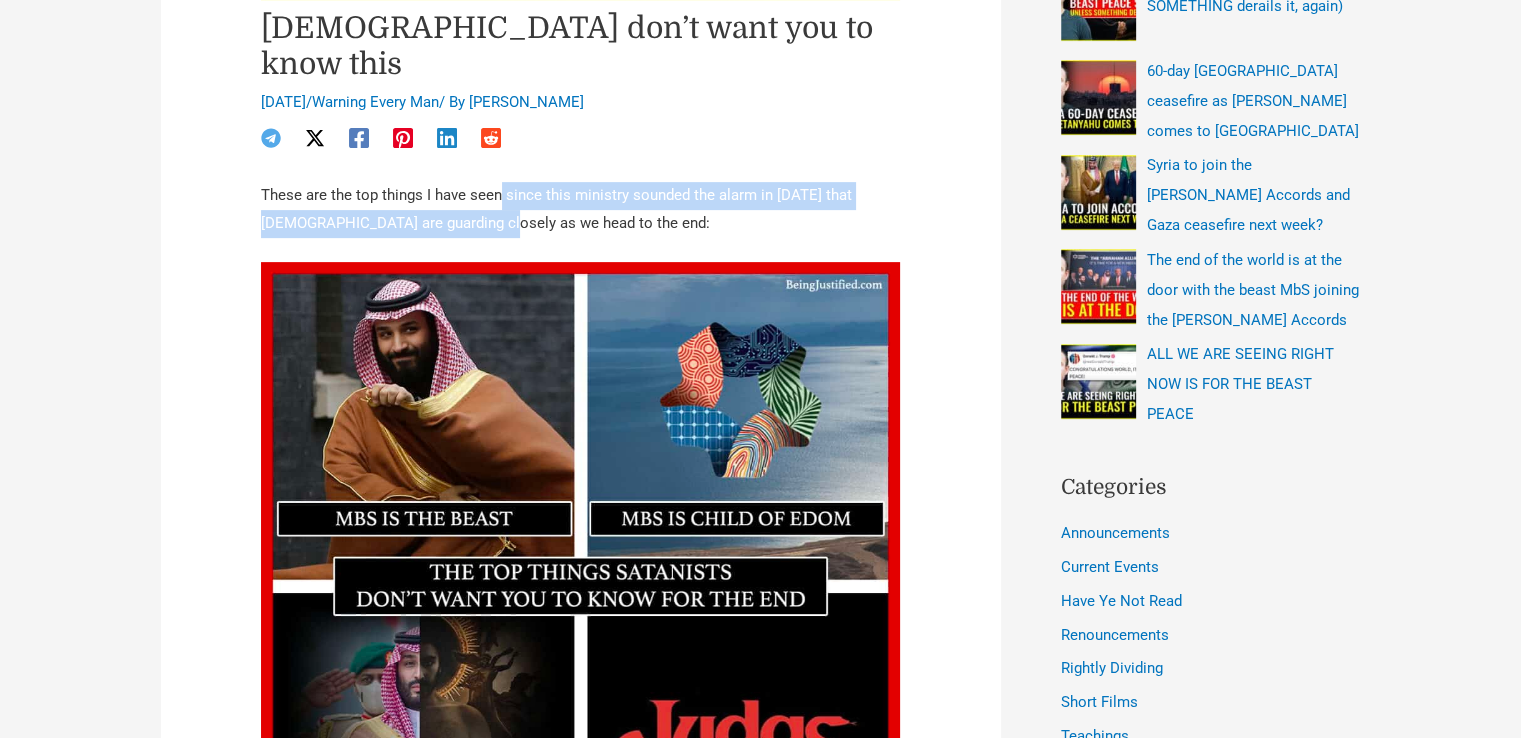 drag, startPoint x: 497, startPoint y: 163, endPoint x: 500, endPoint y: 183, distance: 20.22375 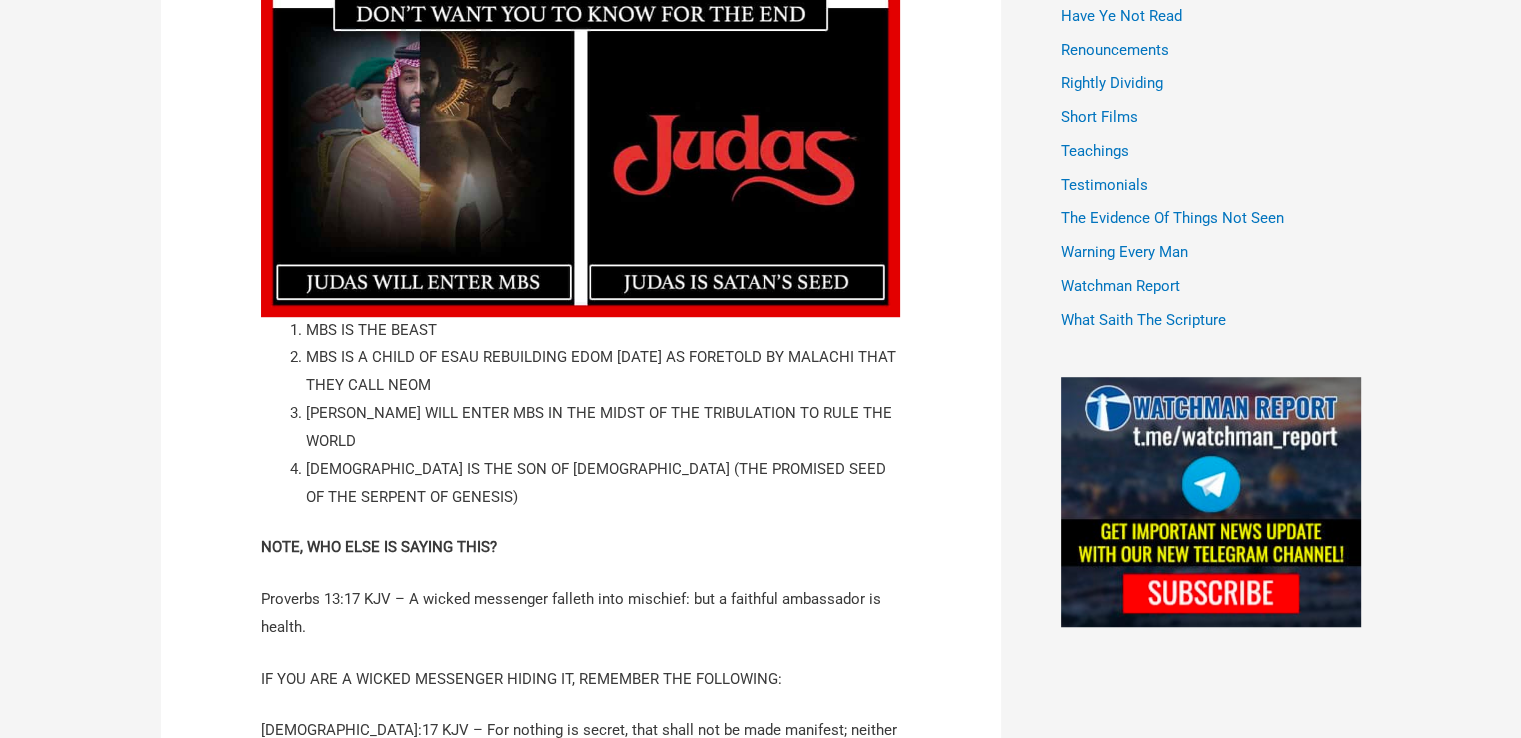 scroll, scrollTop: 1300, scrollLeft: 0, axis: vertical 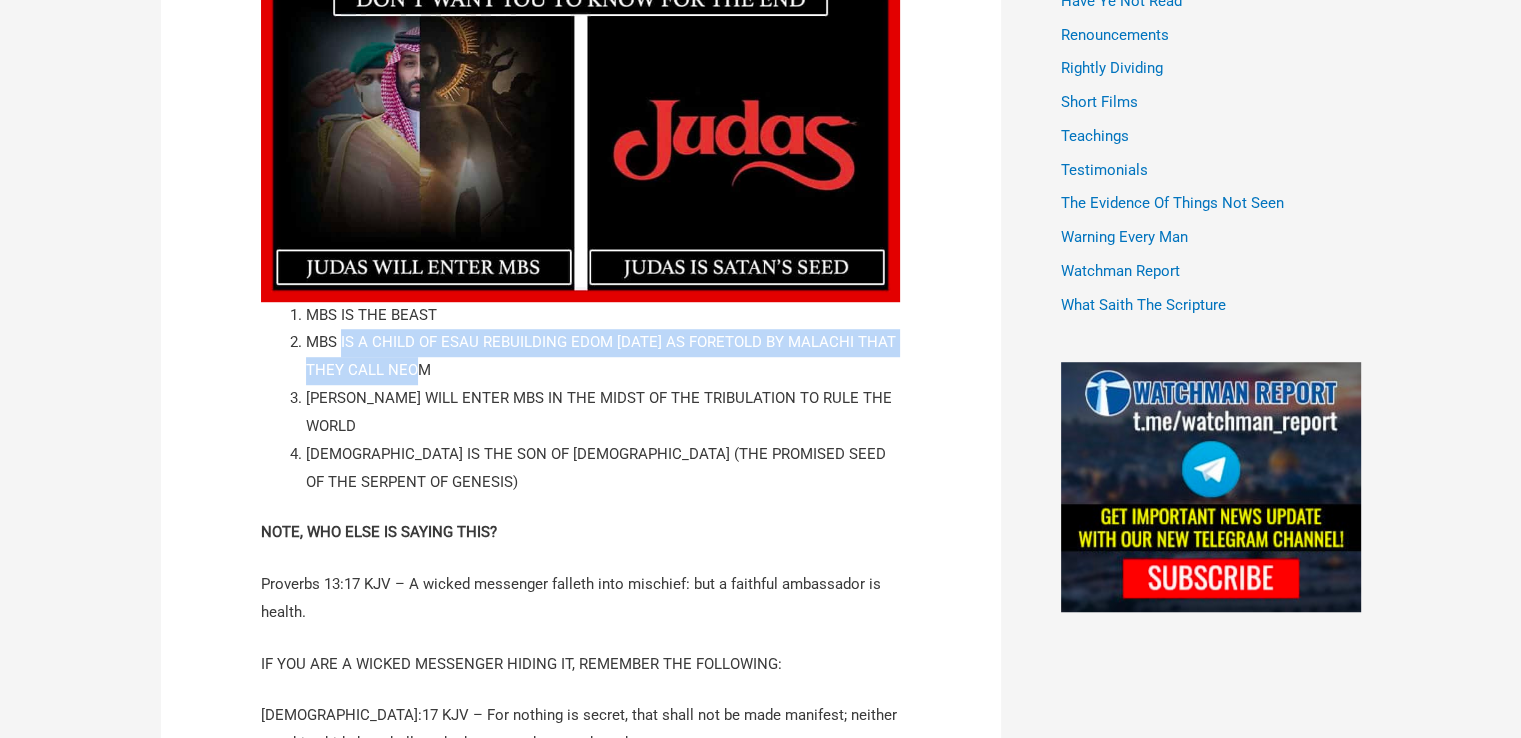 drag, startPoint x: 342, startPoint y: 304, endPoint x: 833, endPoint y: 322, distance: 491.32983 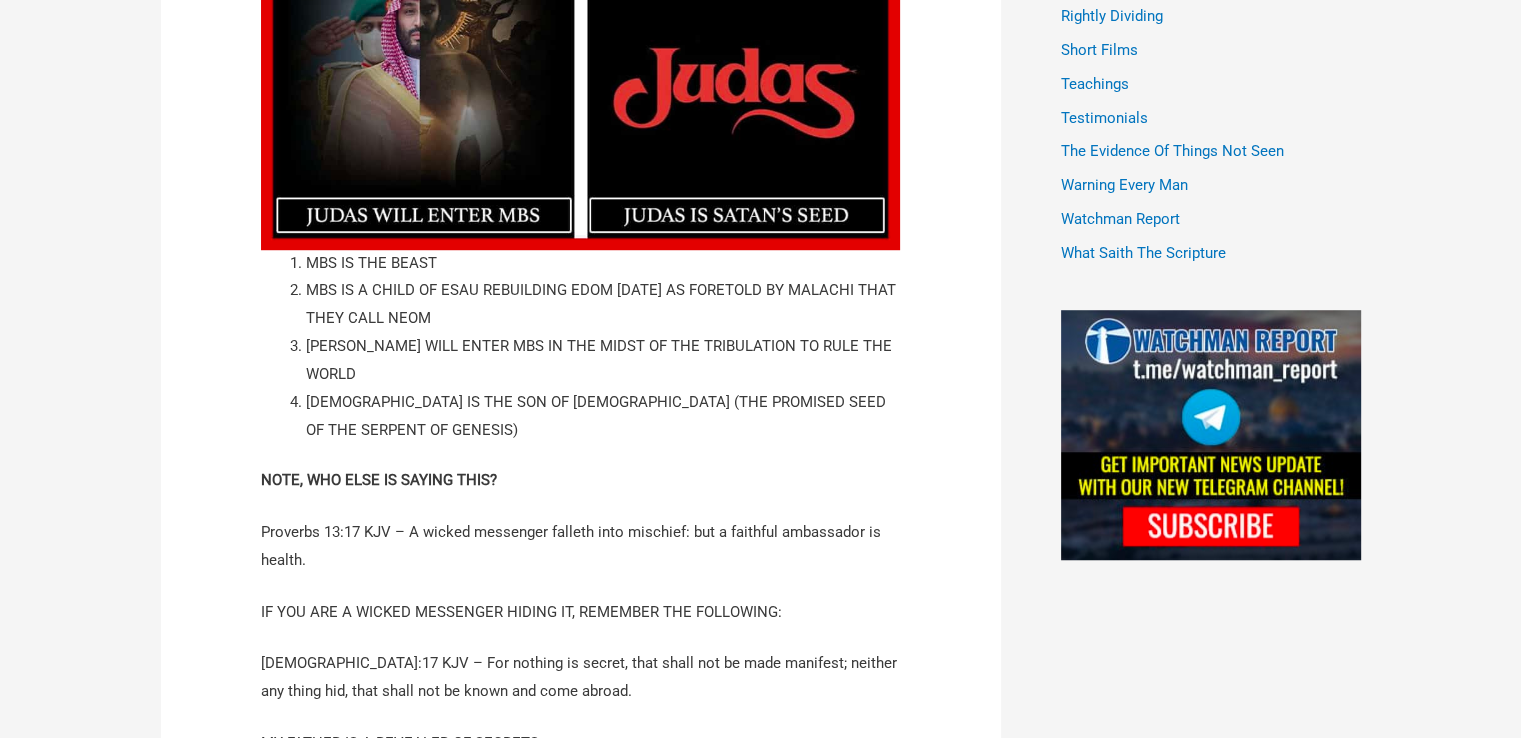 scroll, scrollTop: 1400, scrollLeft: 0, axis: vertical 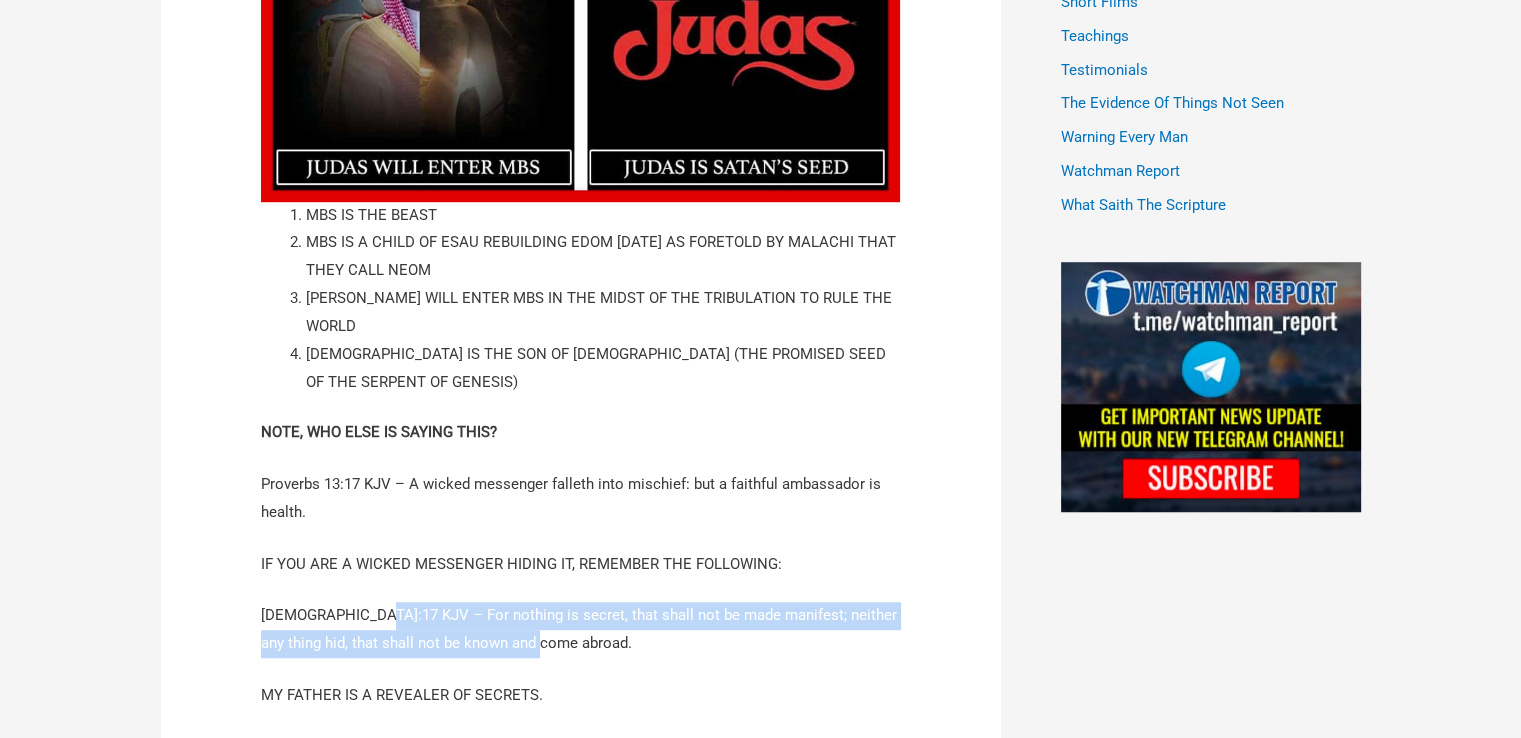drag, startPoint x: 370, startPoint y: 523, endPoint x: 708, endPoint y: 553, distance: 339.32874 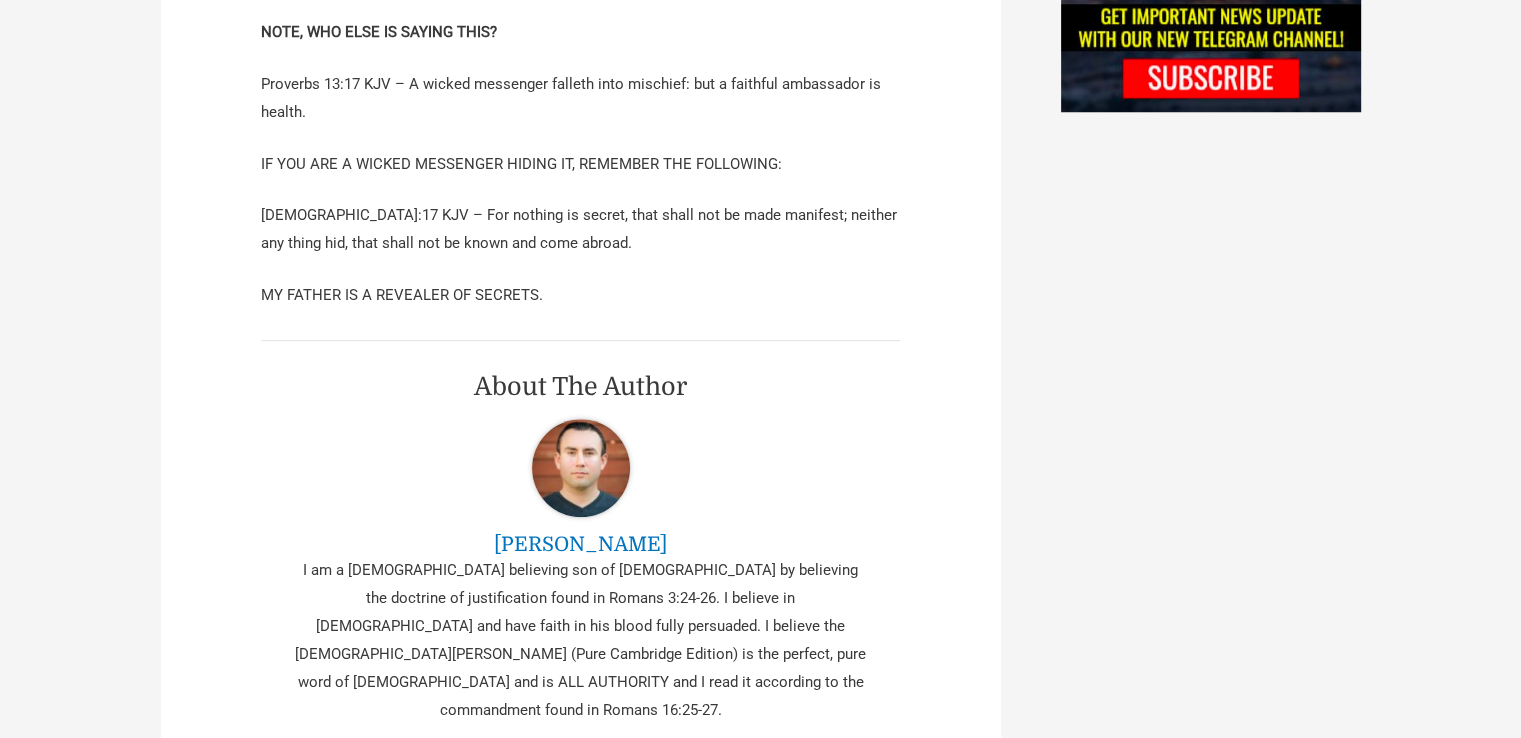 click on "MY FATHER IS A REVEALER OF SECRETS." at bounding box center [581, 296] 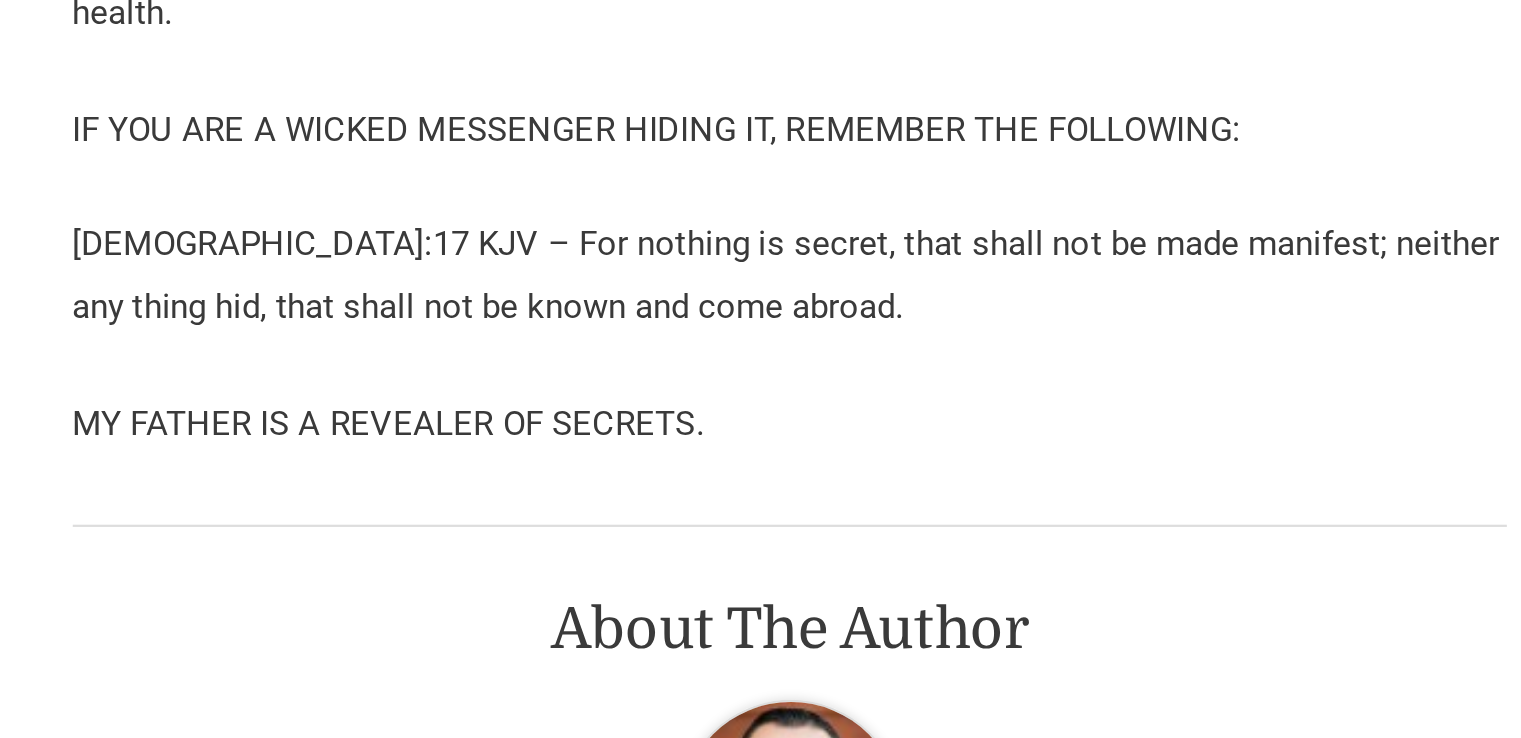 scroll, scrollTop: 1799, scrollLeft: 0, axis: vertical 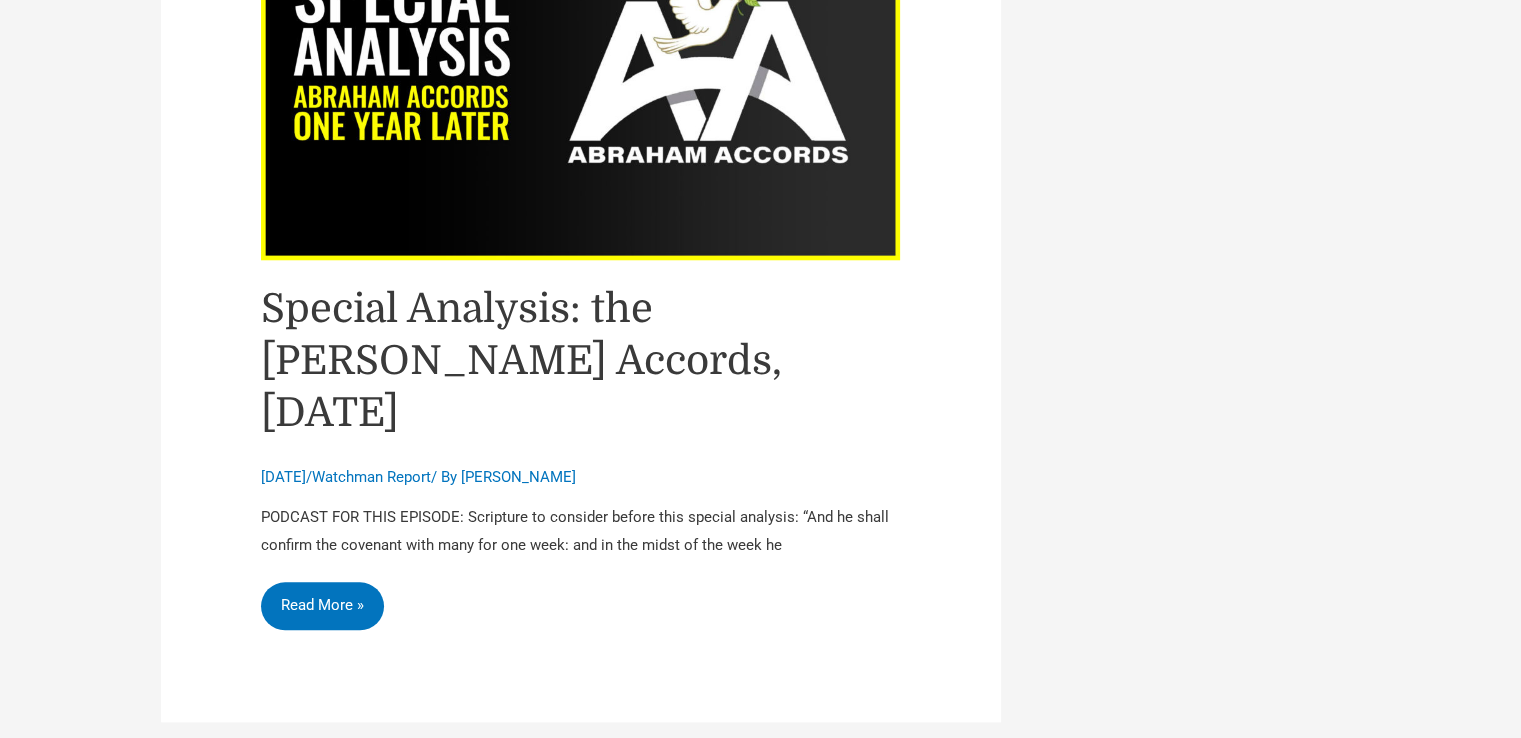 click on "3" at bounding box center (615, 800) 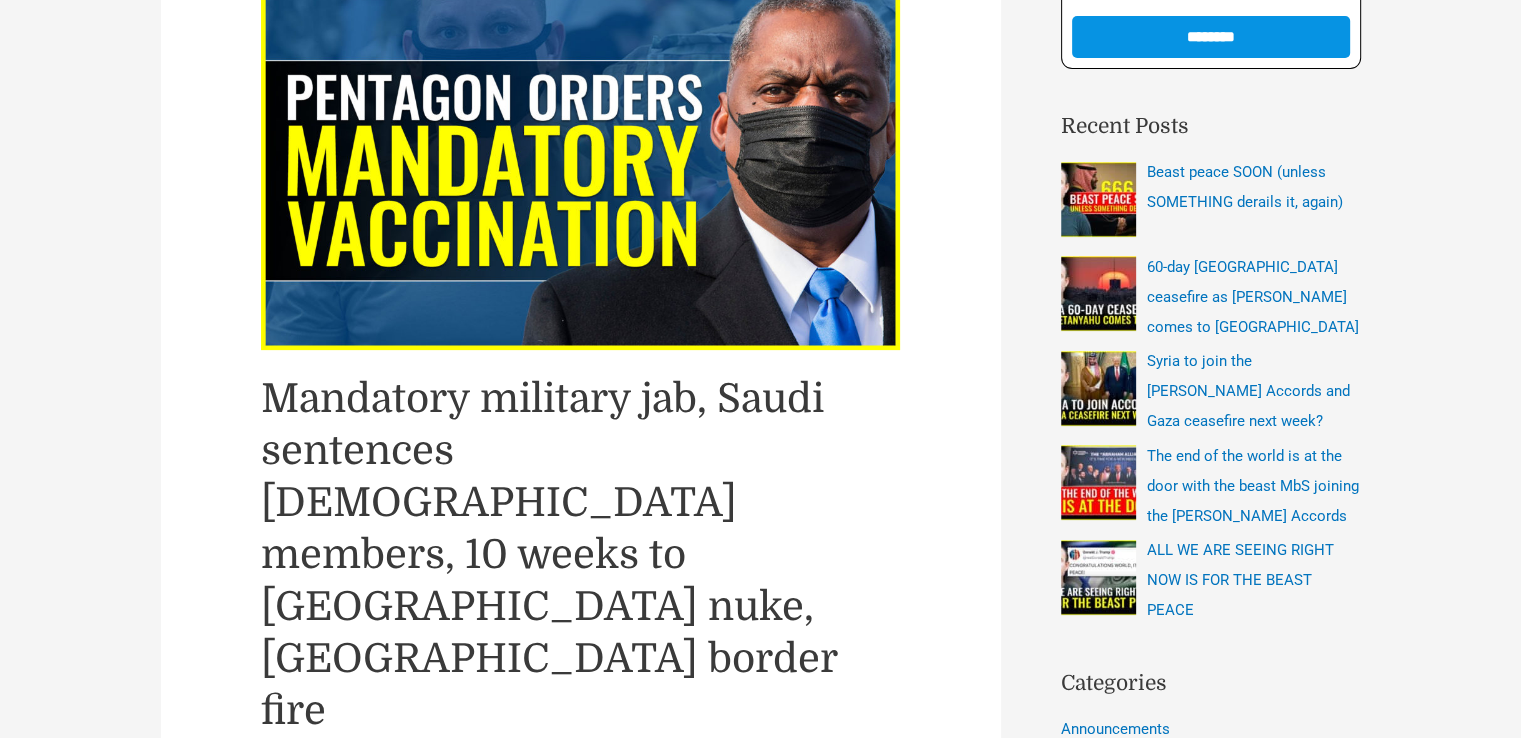 scroll, scrollTop: 400, scrollLeft: 0, axis: vertical 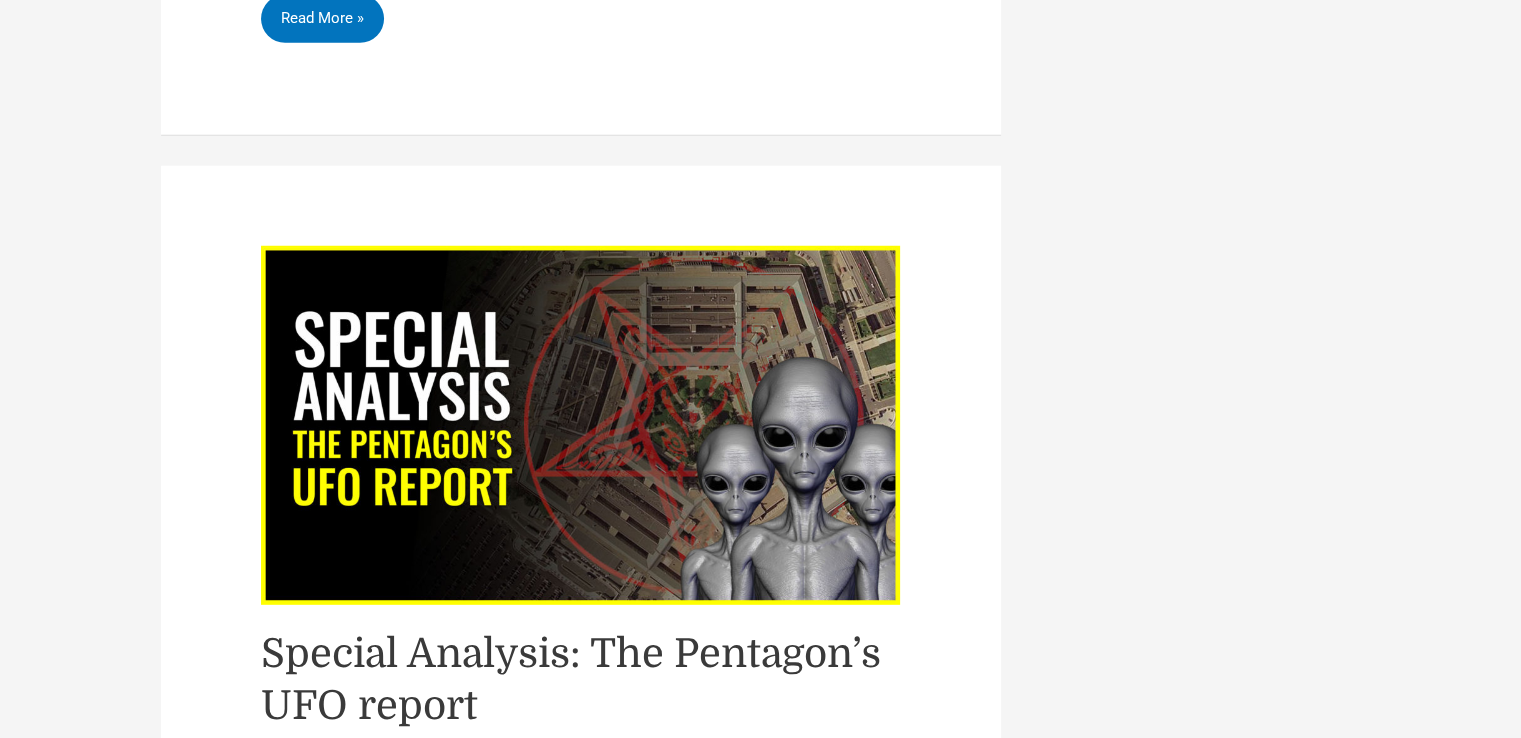click on "Special Analysis: The Pentagon’s UFO report" at bounding box center (571, 680) 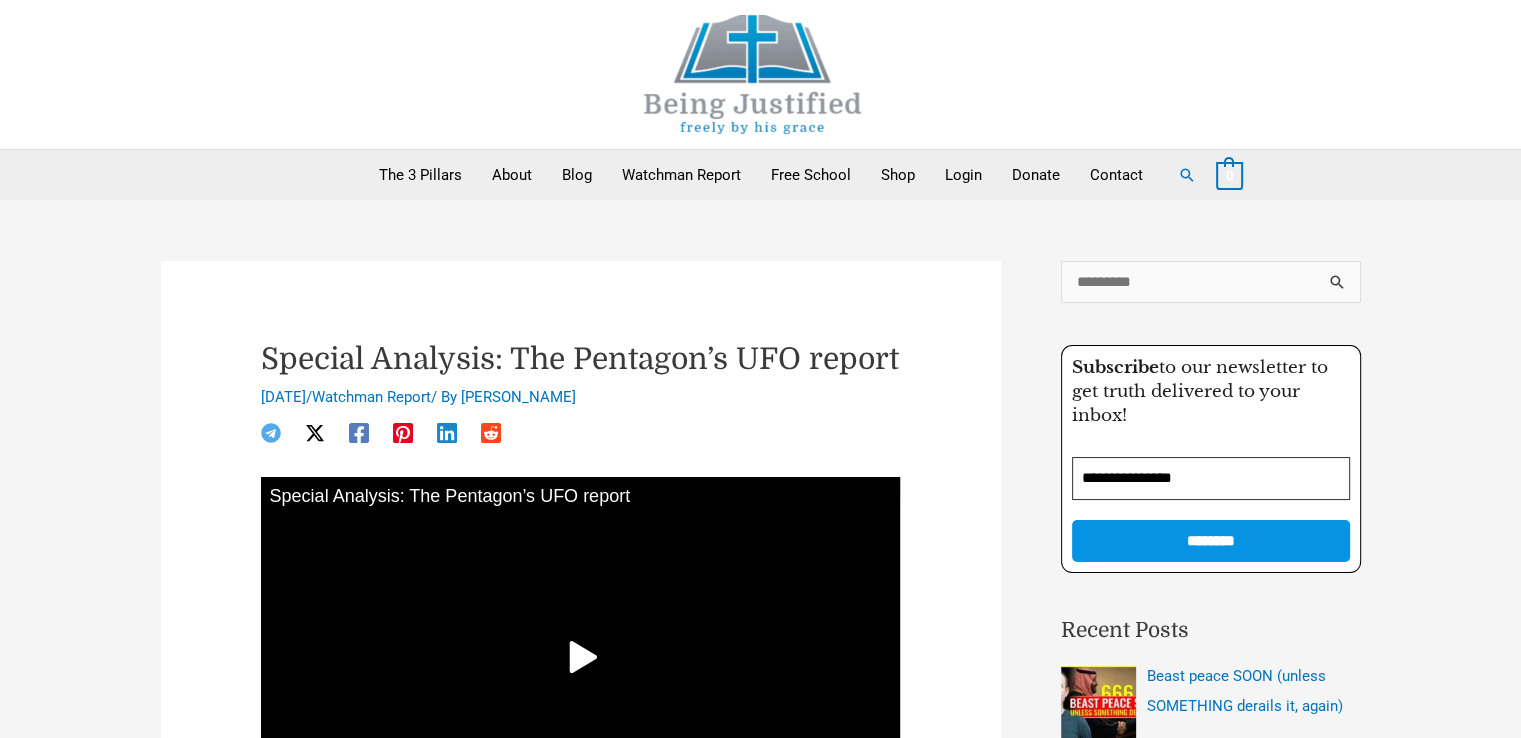 scroll, scrollTop: 300, scrollLeft: 0, axis: vertical 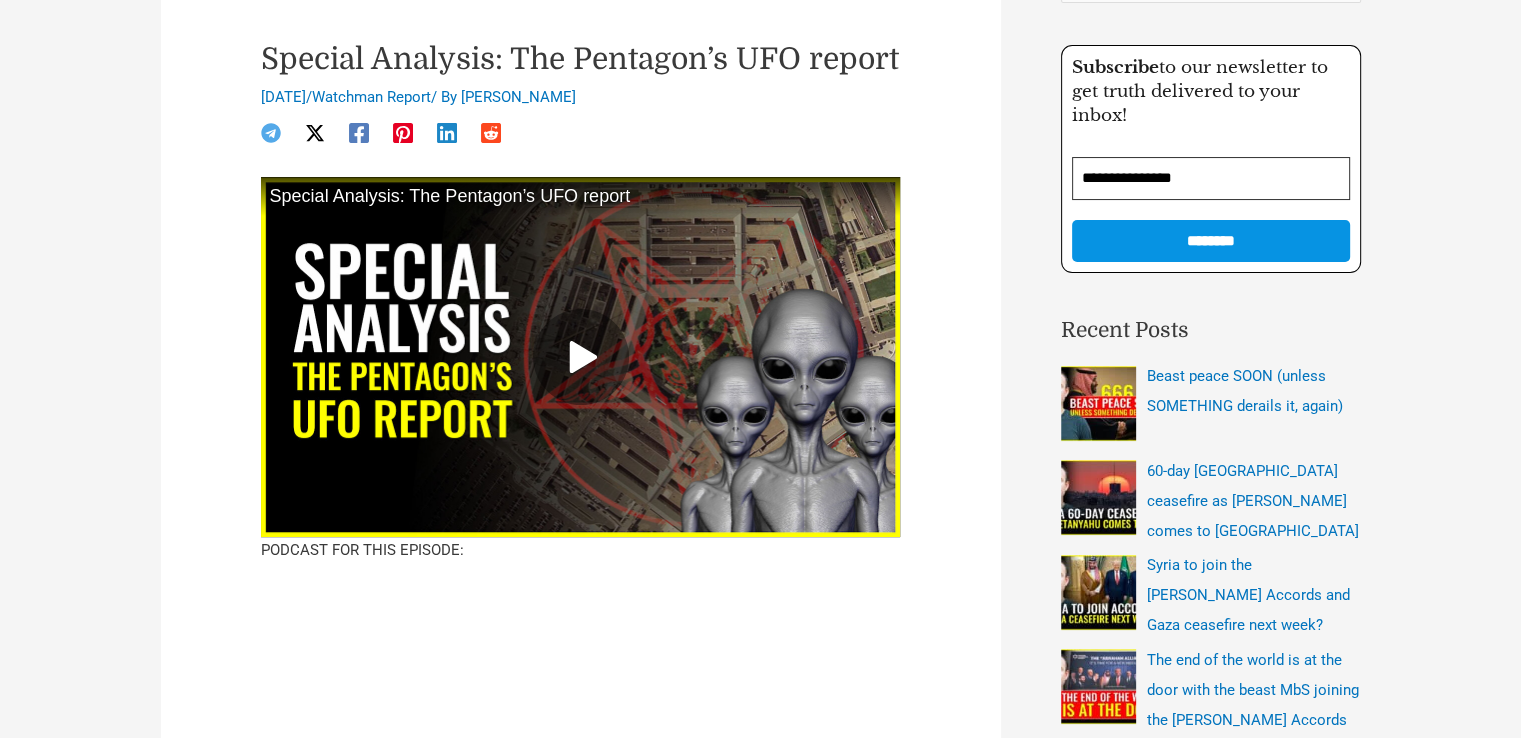 click at bounding box center (581, 357) 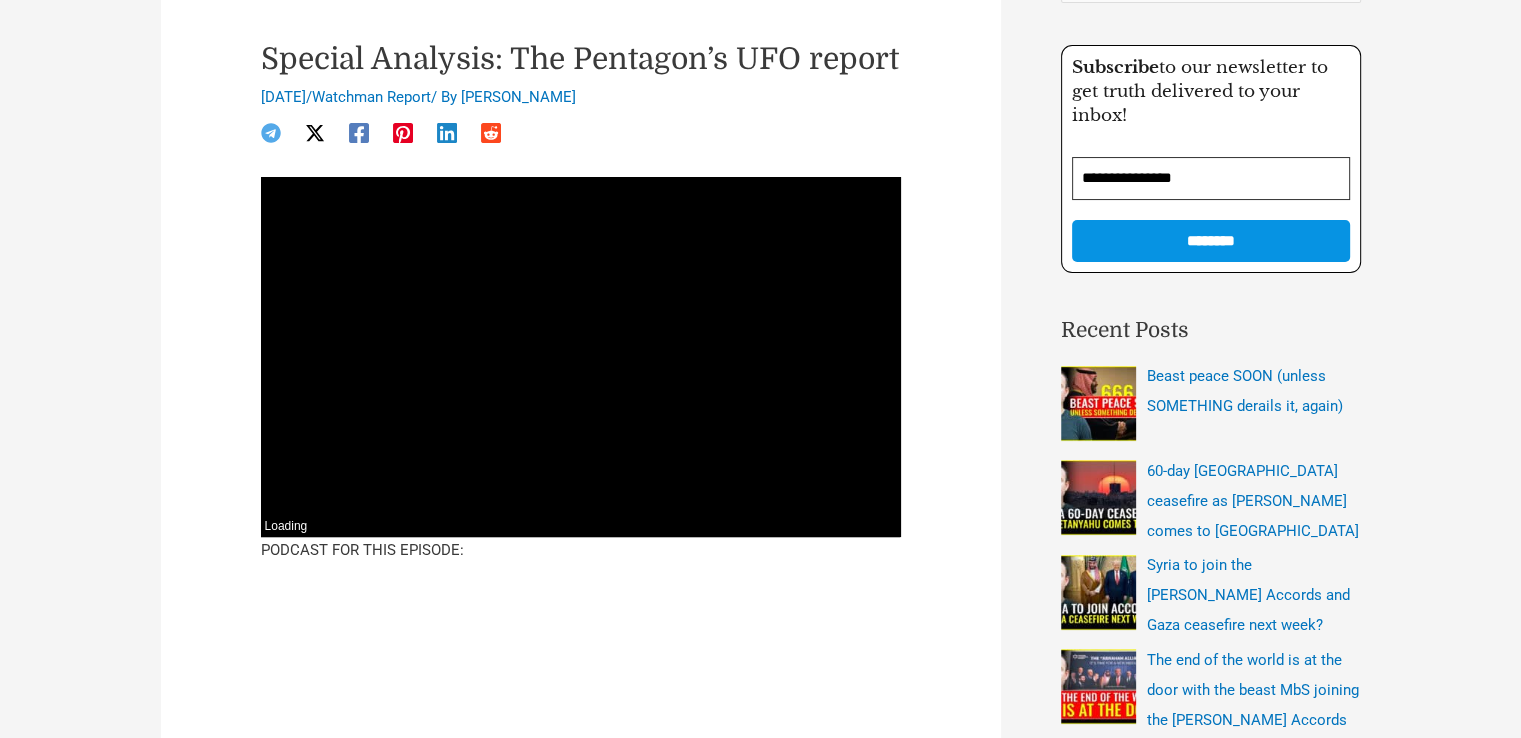 click on "Special Analysis: The Pentagon’s UFO report  June 25, 2021   /  Watchman Report  / By
Marco
Special Analysis: The Pentagon’s UFO report 0:00 / 0:00 15 seconds 15 seconds Loading" at bounding box center [581, 4666] 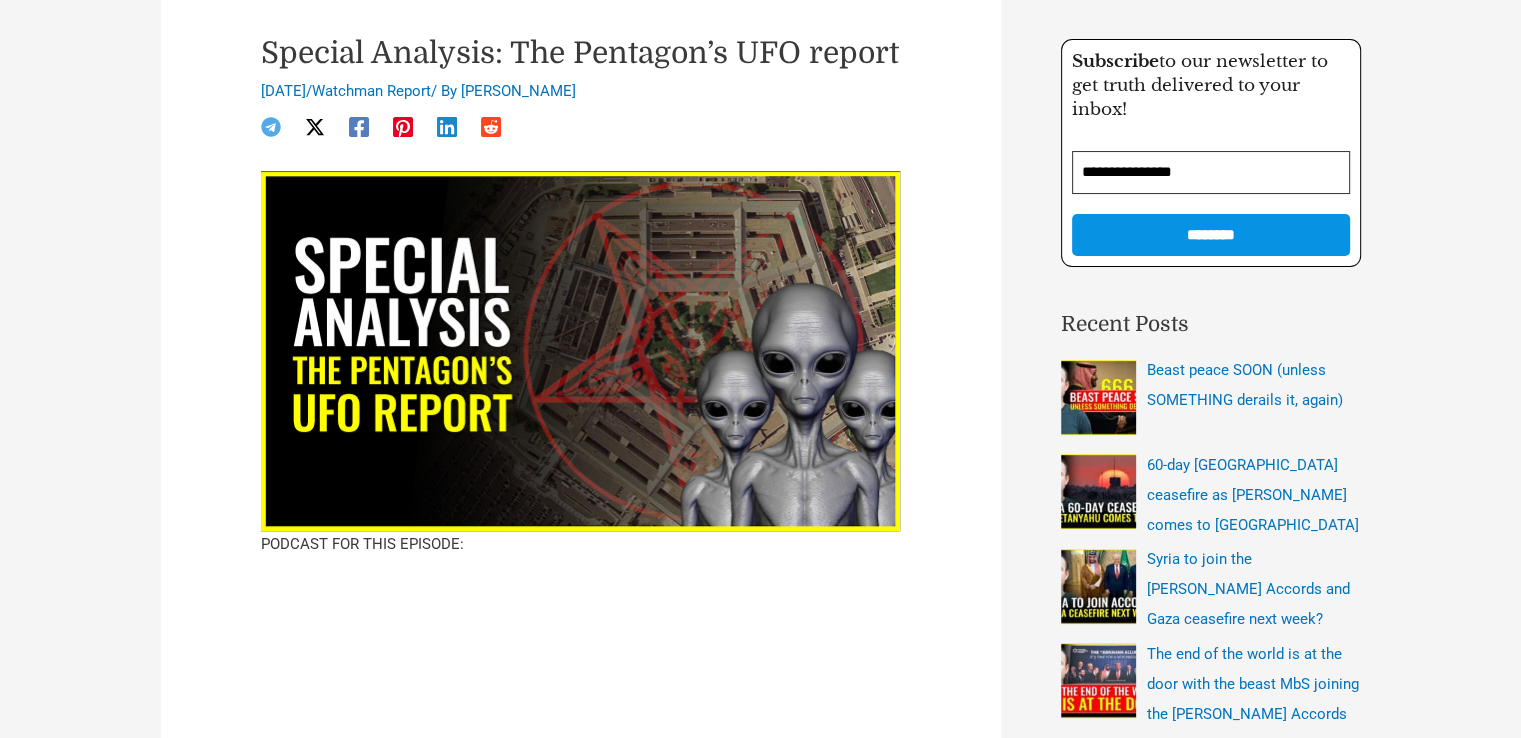 scroll, scrollTop: 400, scrollLeft: 0, axis: vertical 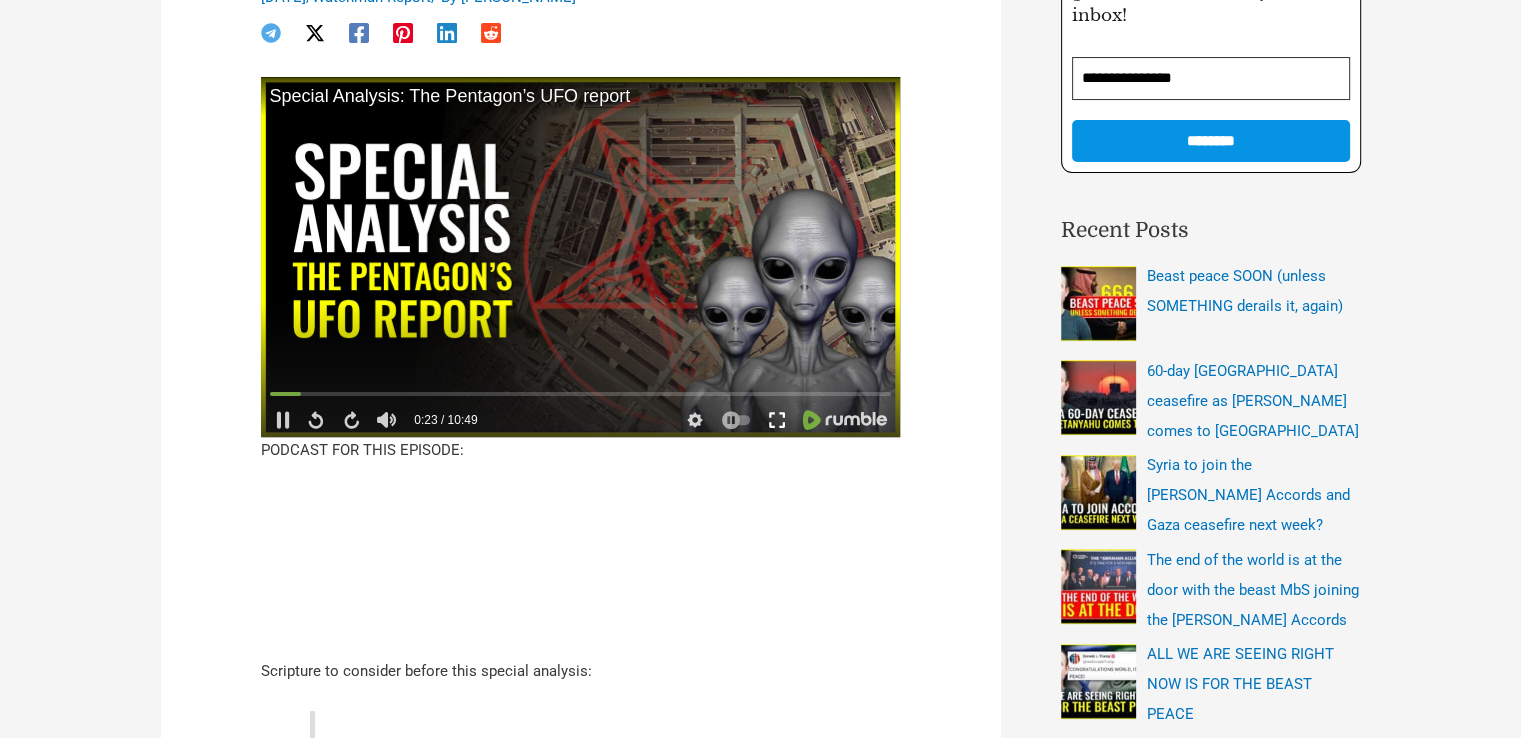 click at bounding box center (777, 420) 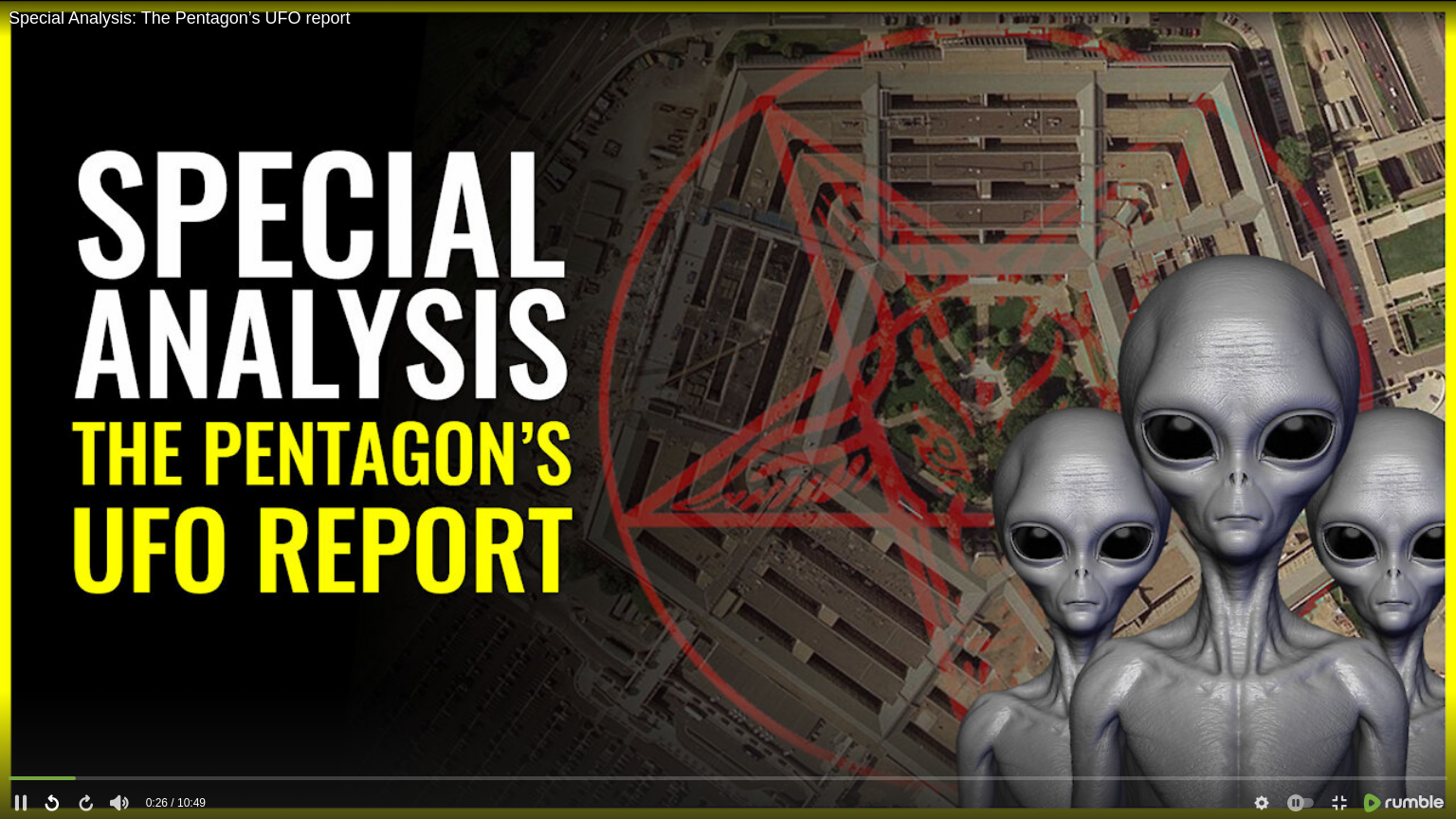 click 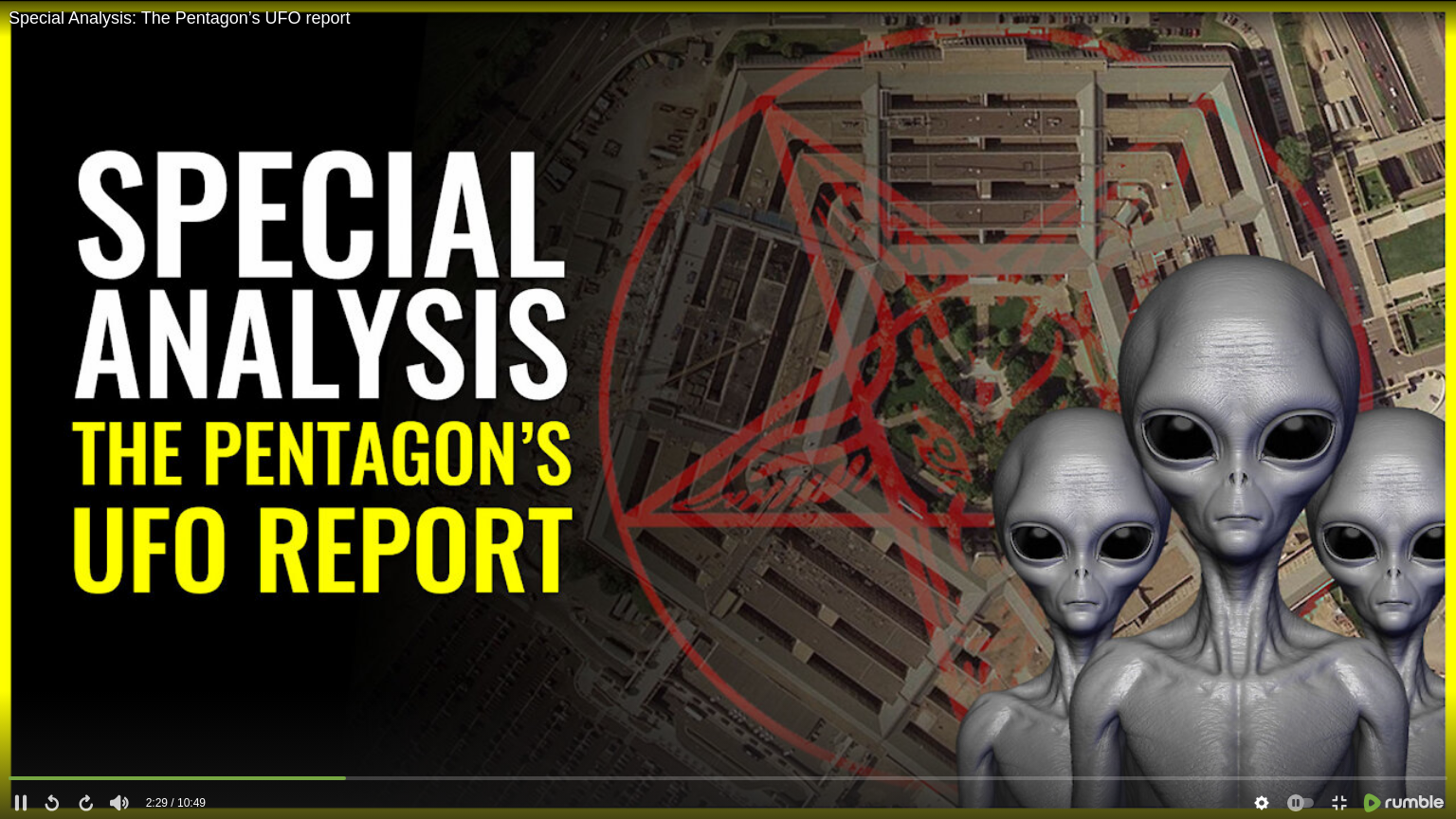 click 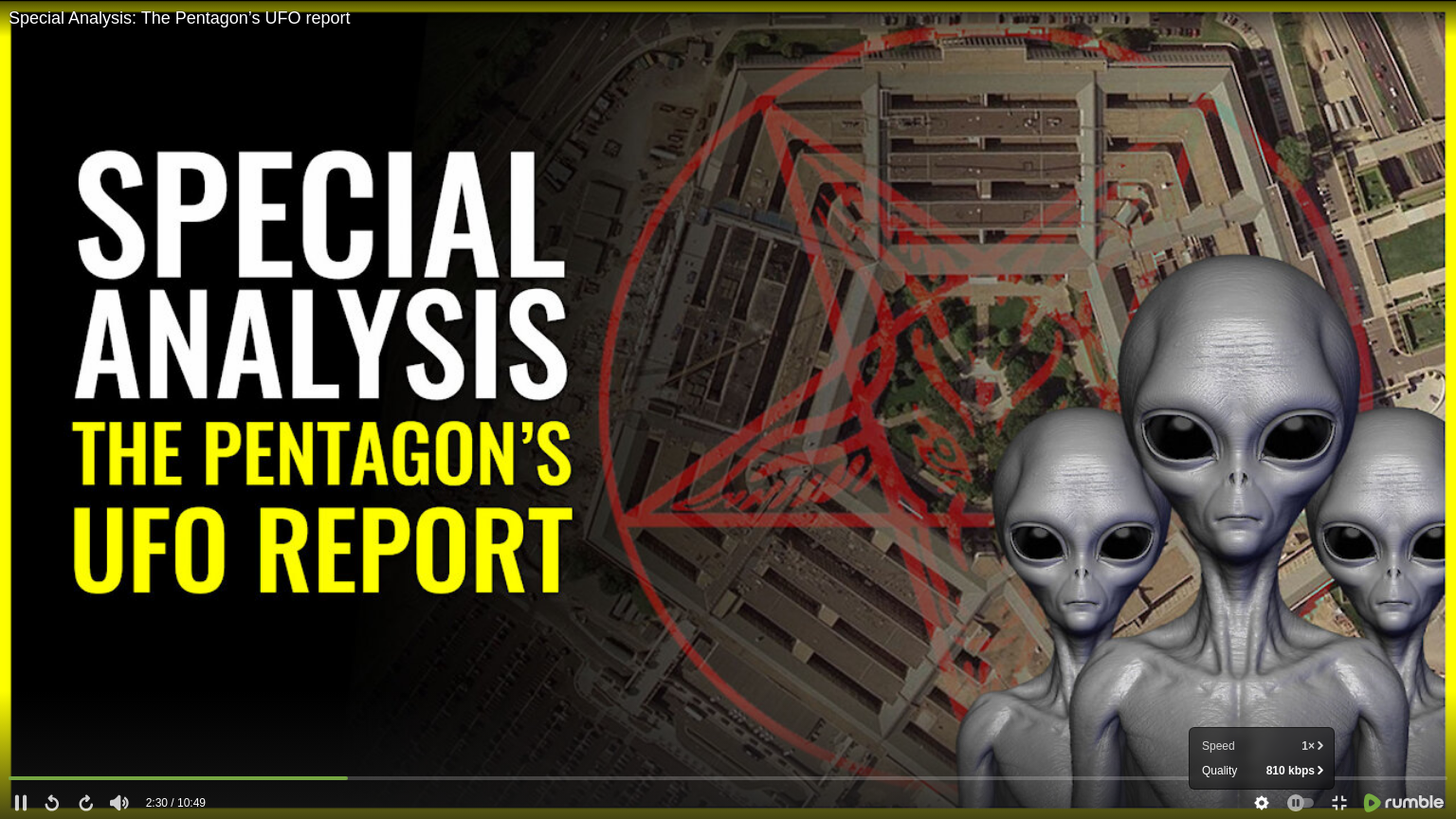 click on "810 kbps" at bounding box center [1283, 771] 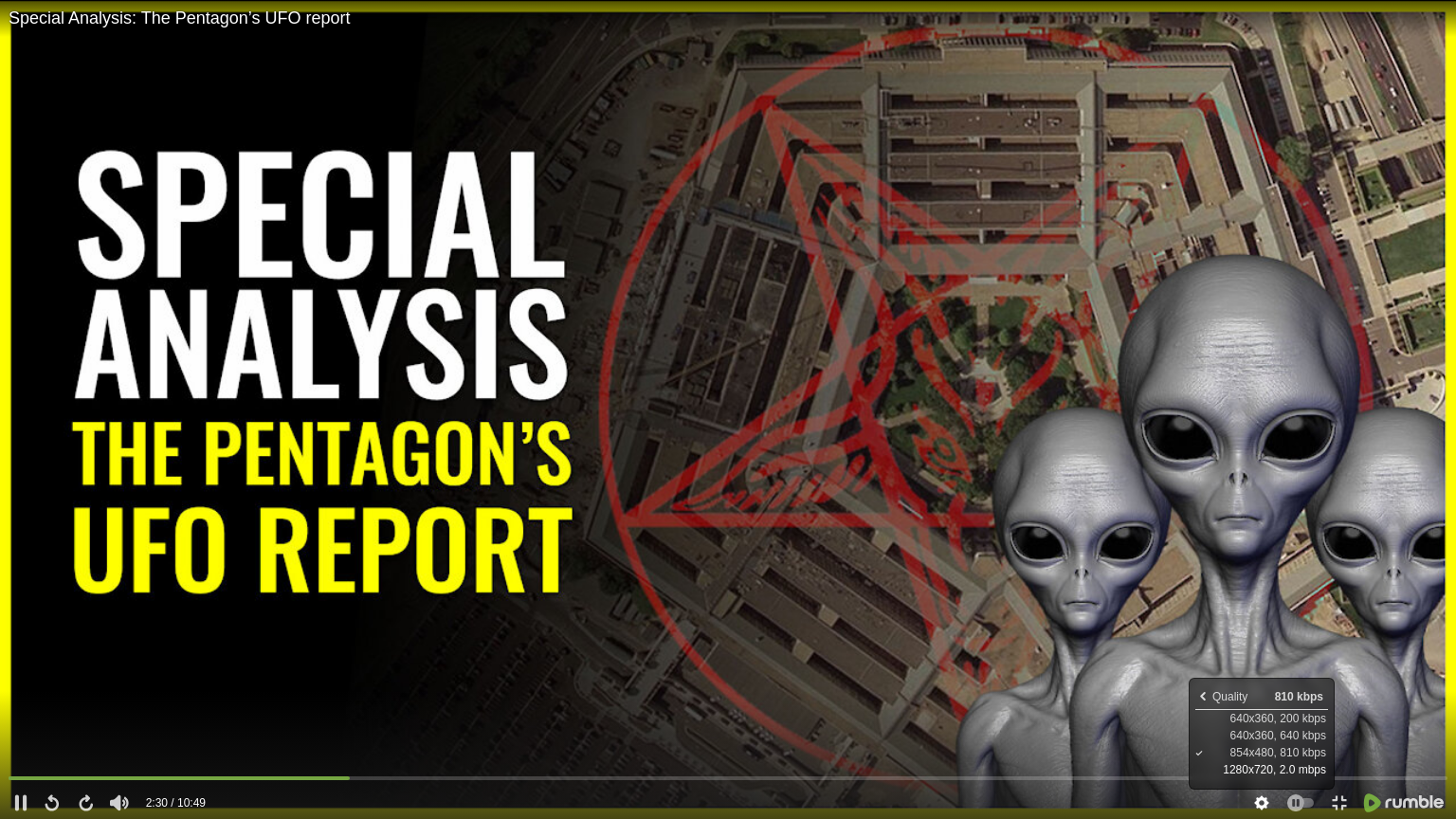 click on "1280x720, 2.0 mbps" at bounding box center [1274, 770] 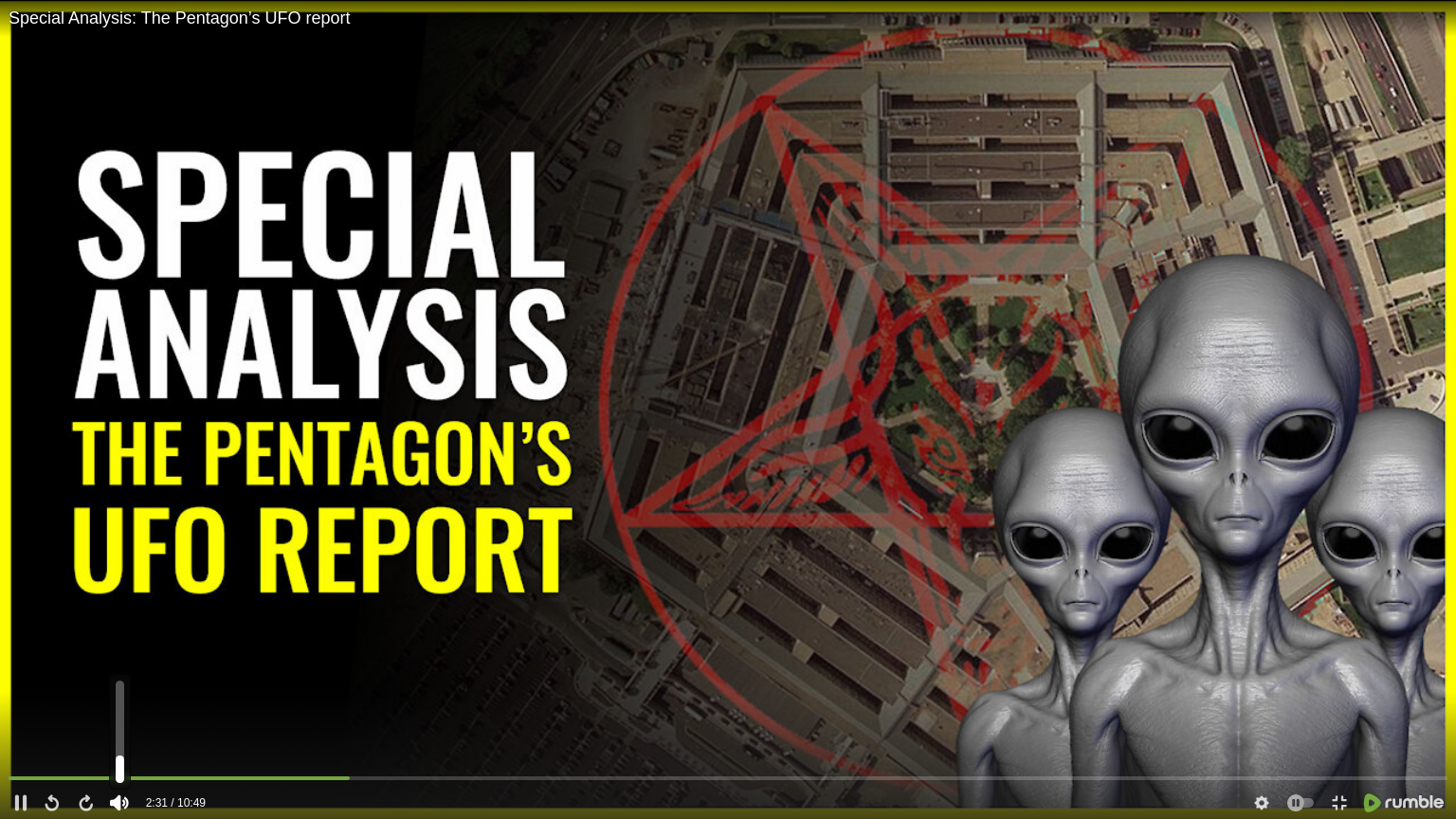 click at bounding box center [119, 769] 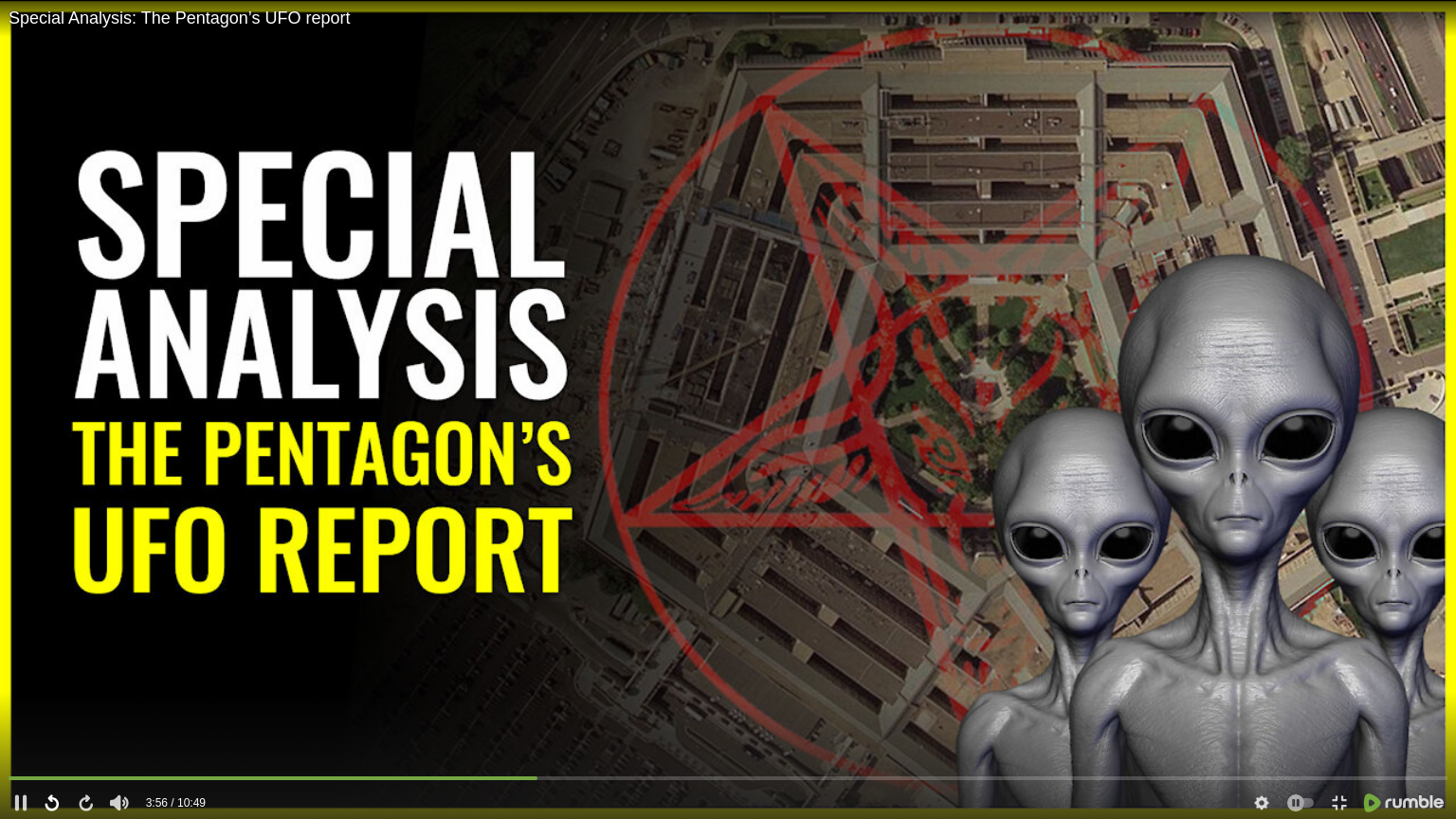 click at bounding box center (50, 803) 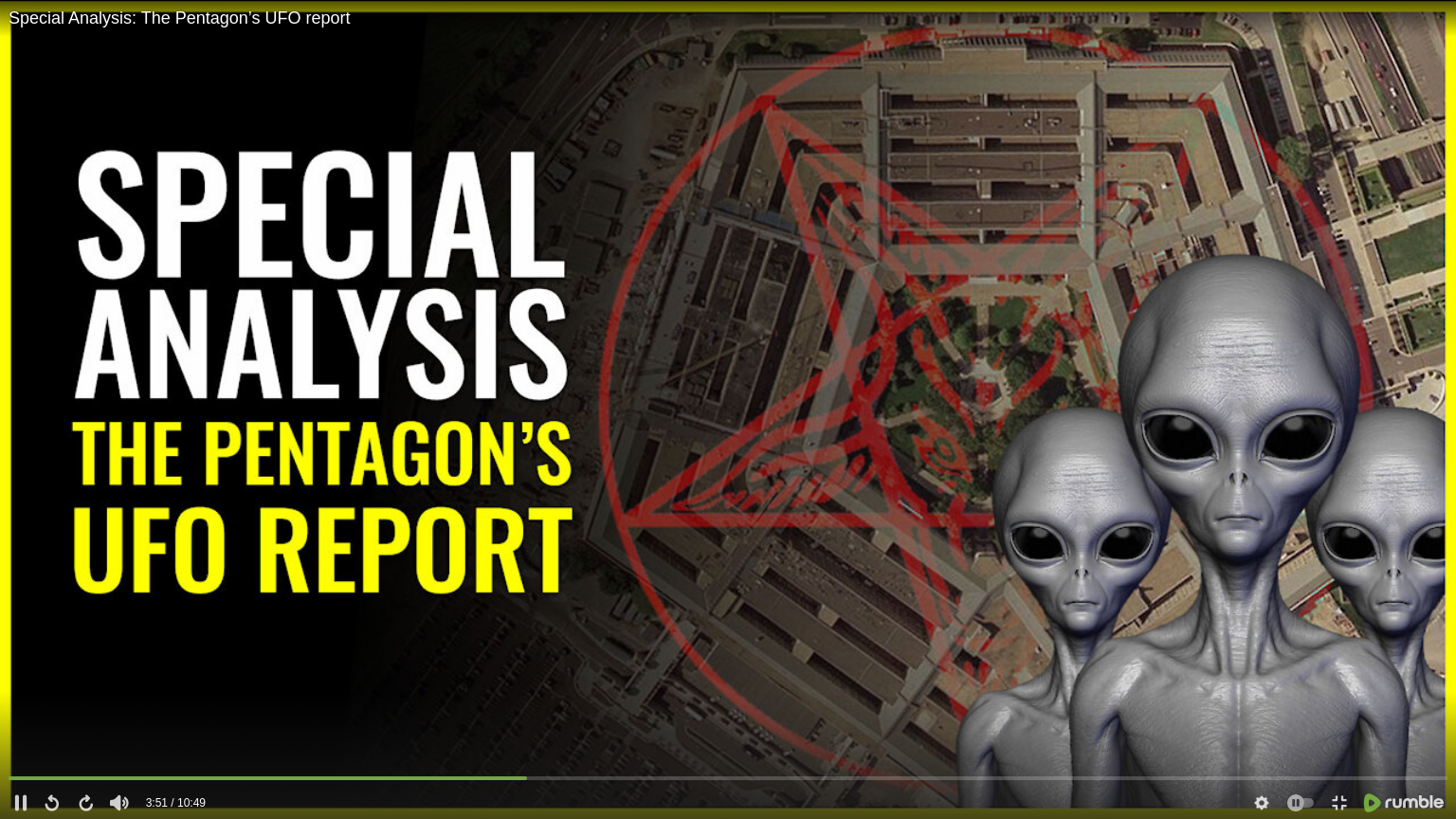 click at bounding box center (728, 410) 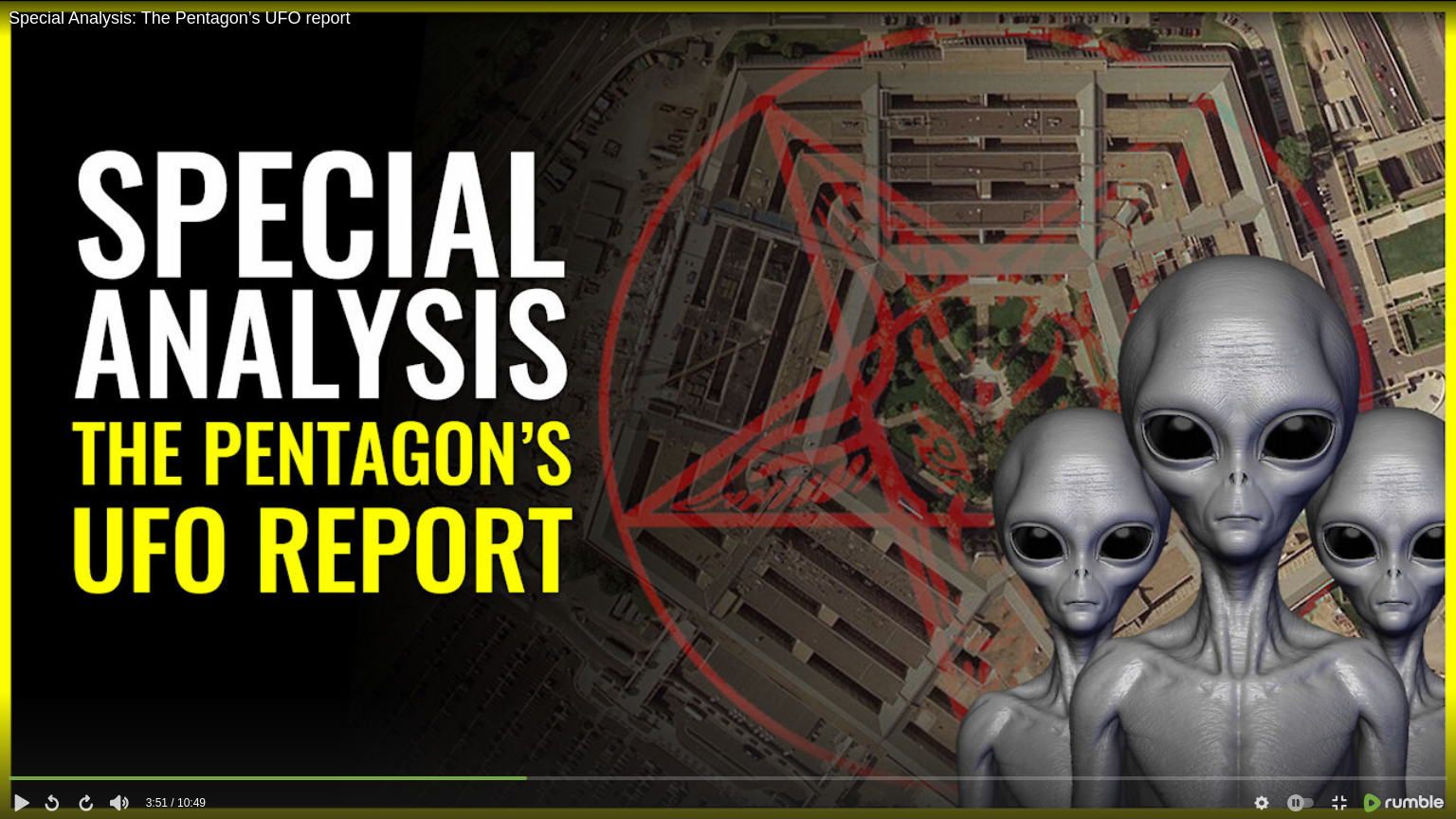 click at bounding box center [728, 410] 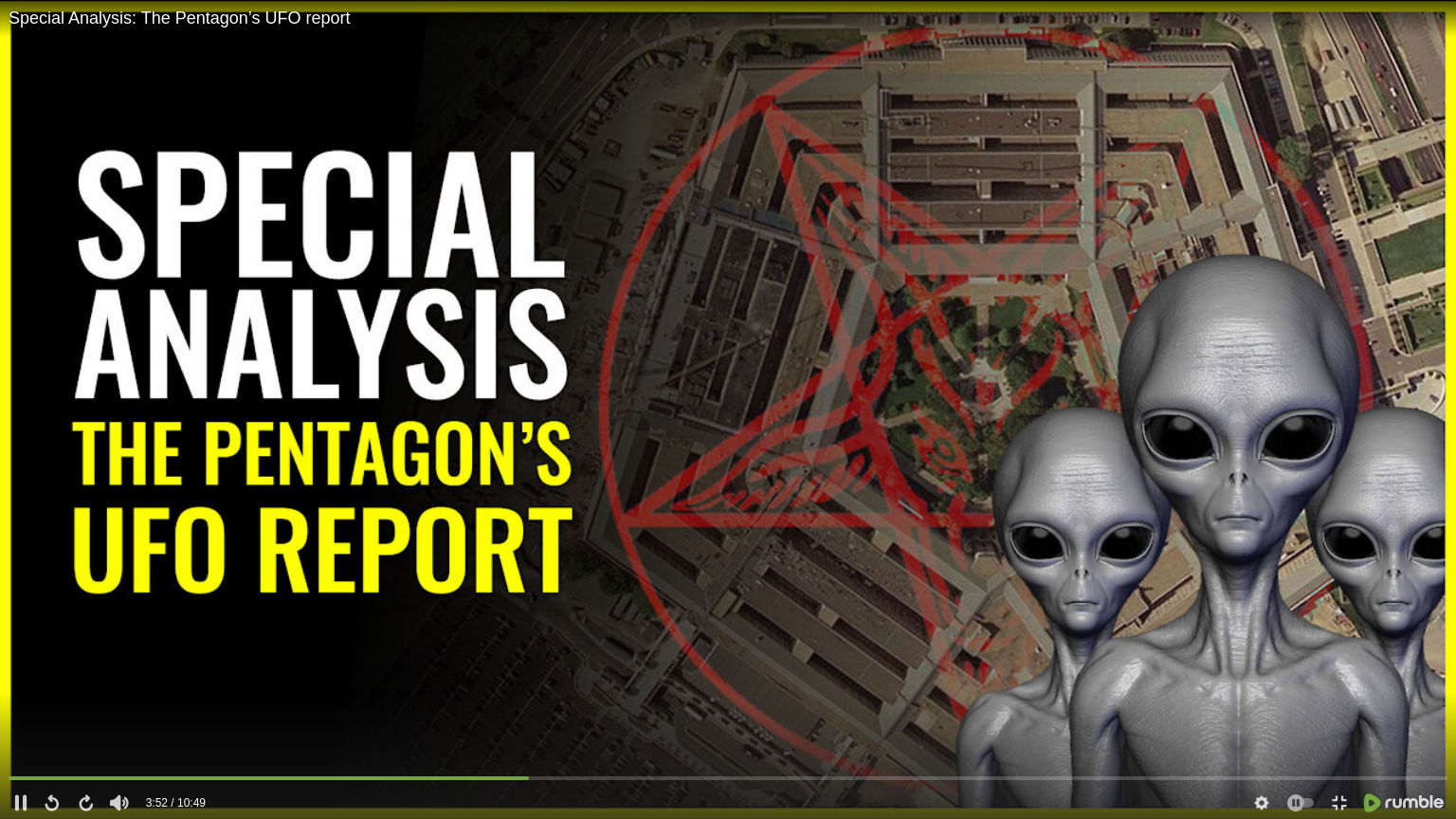 click at bounding box center (728, 410) 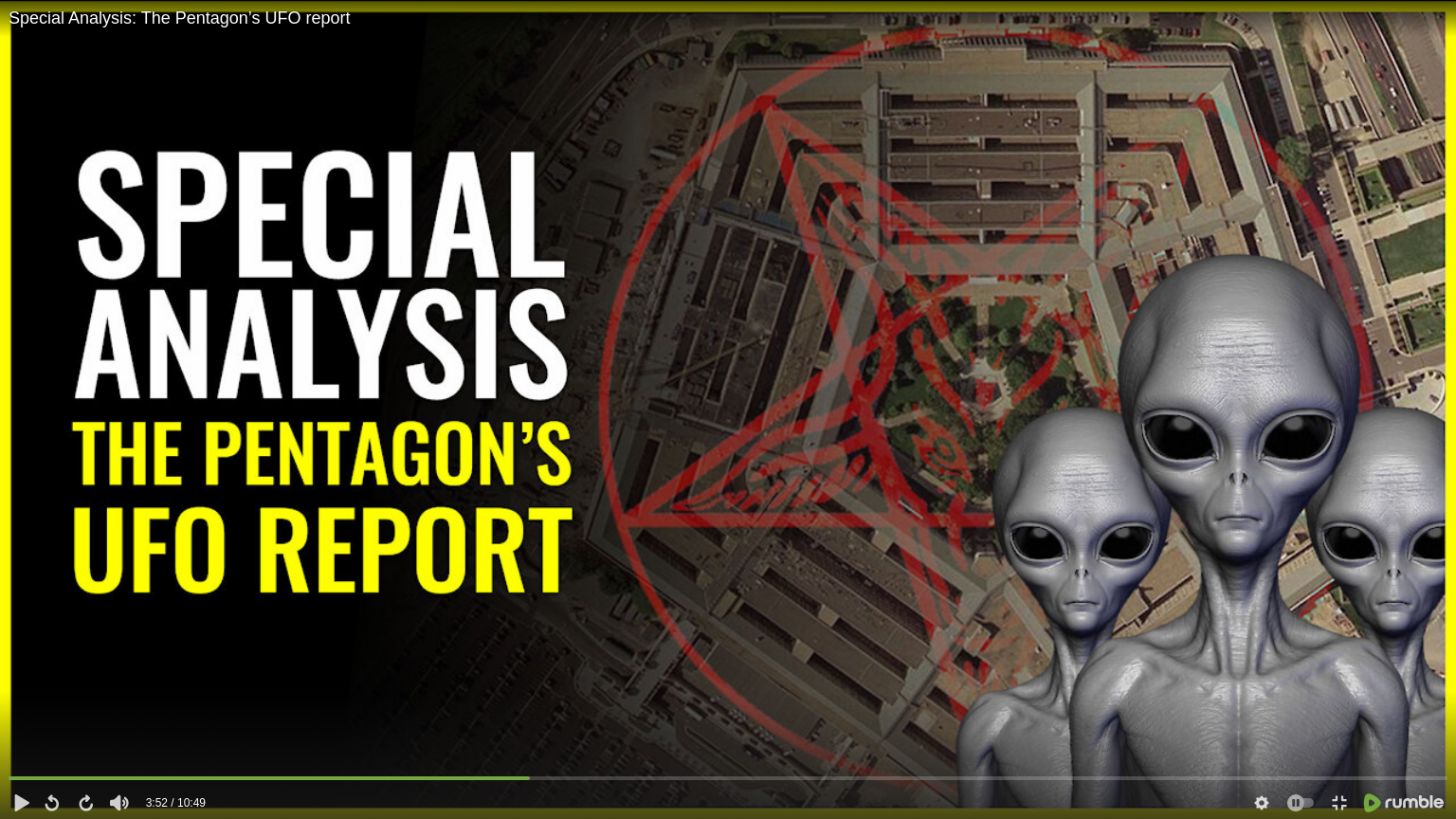 click at bounding box center [728, 410] 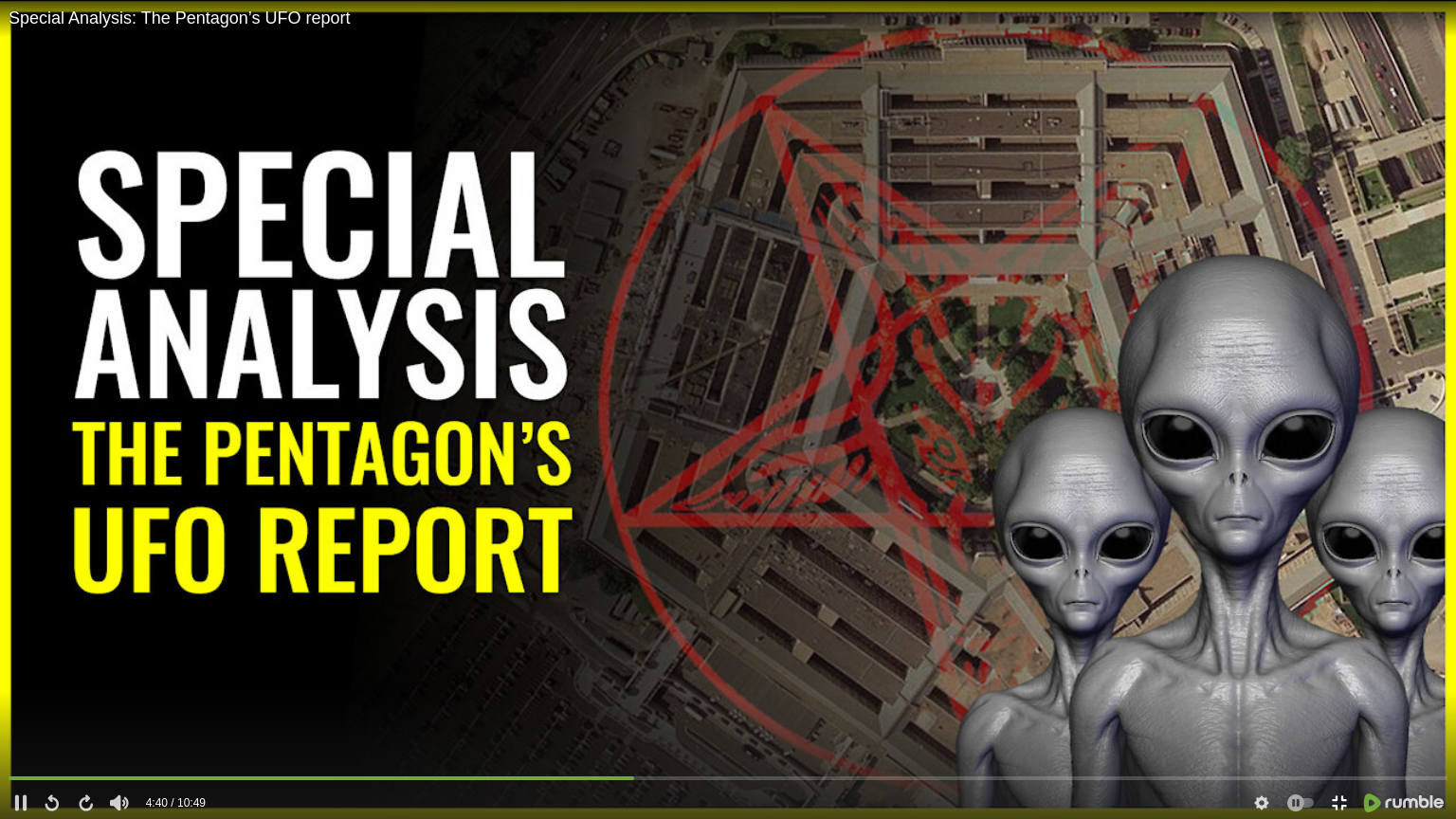 click 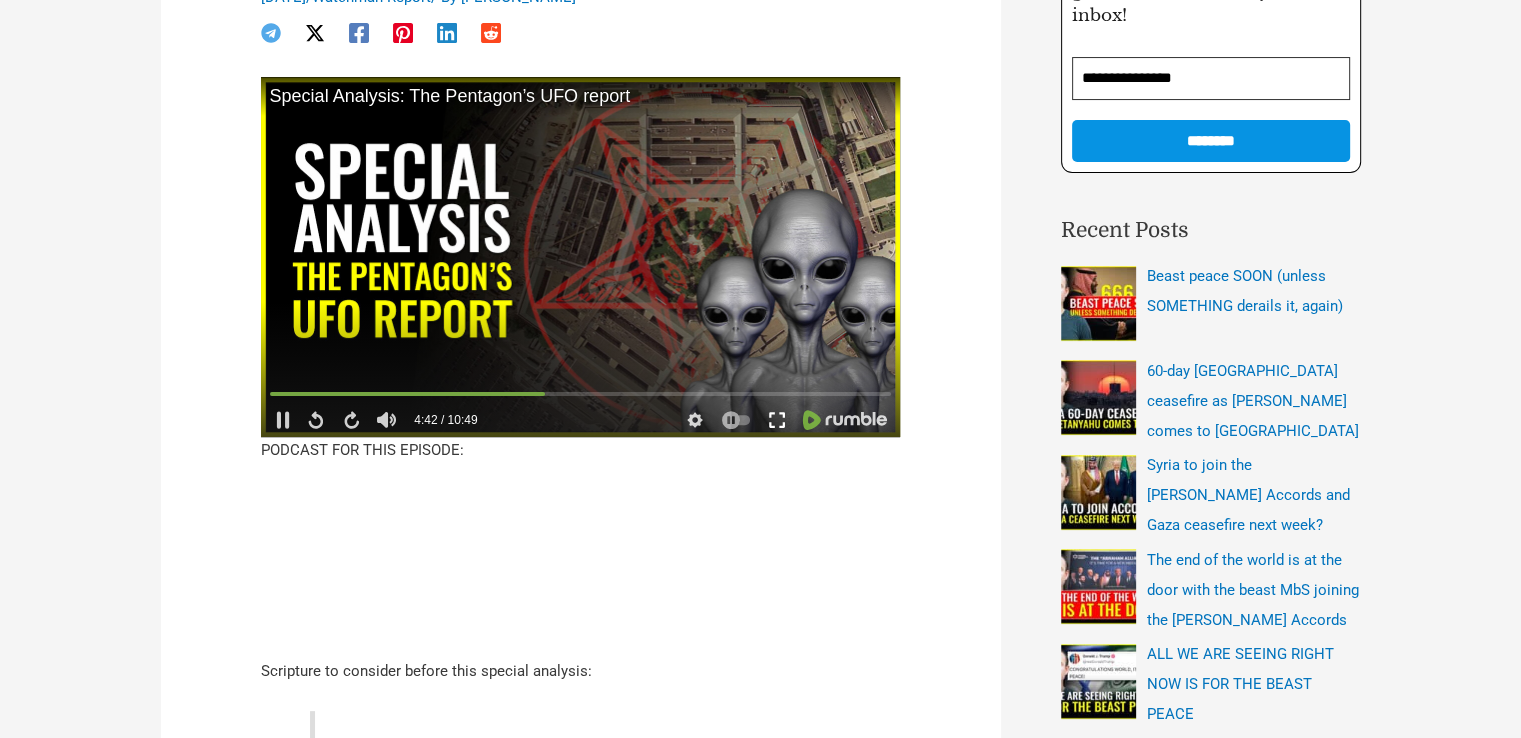click at bounding box center [777, 420] 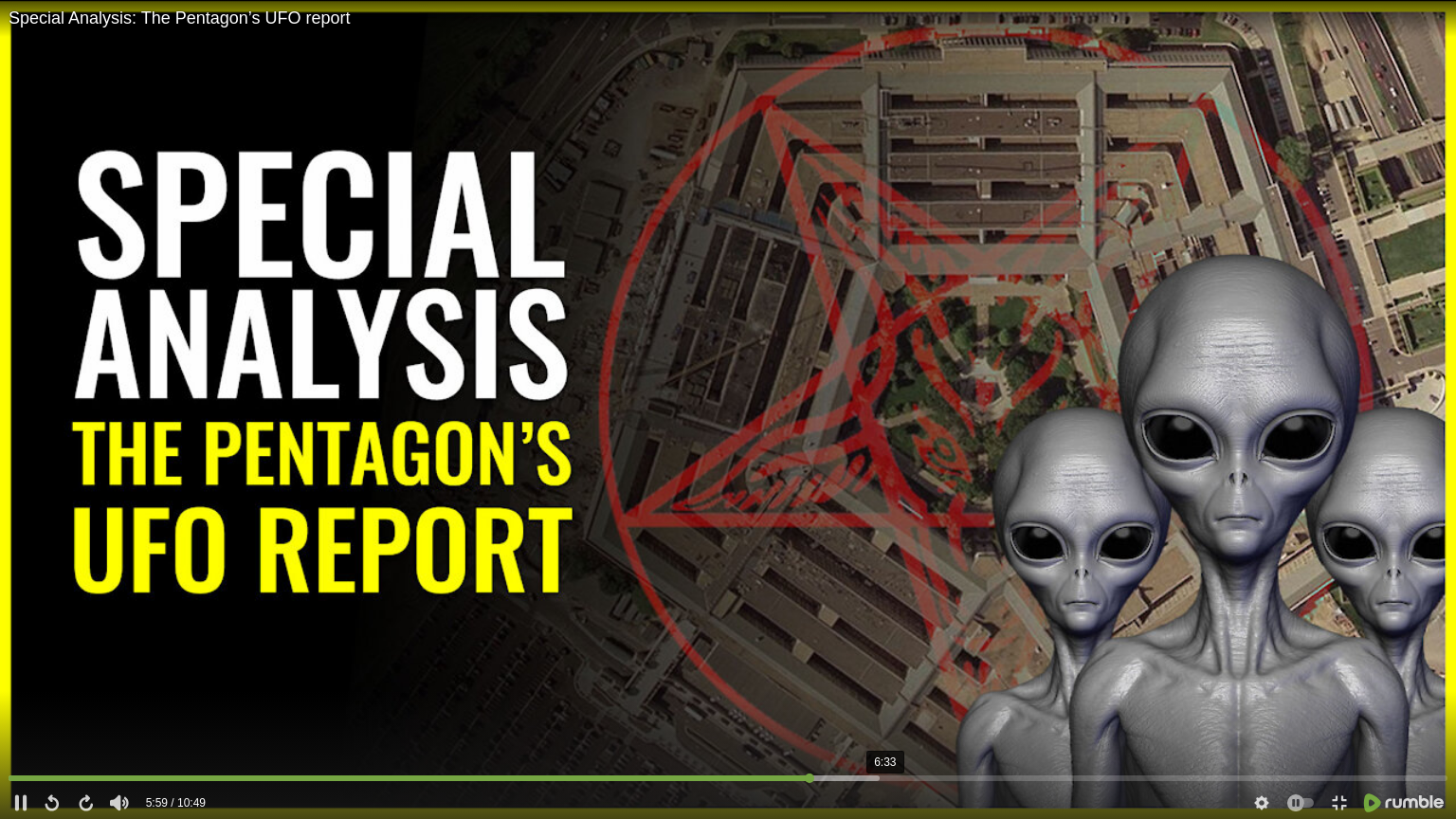 click on "6:33" at bounding box center (728, 780) 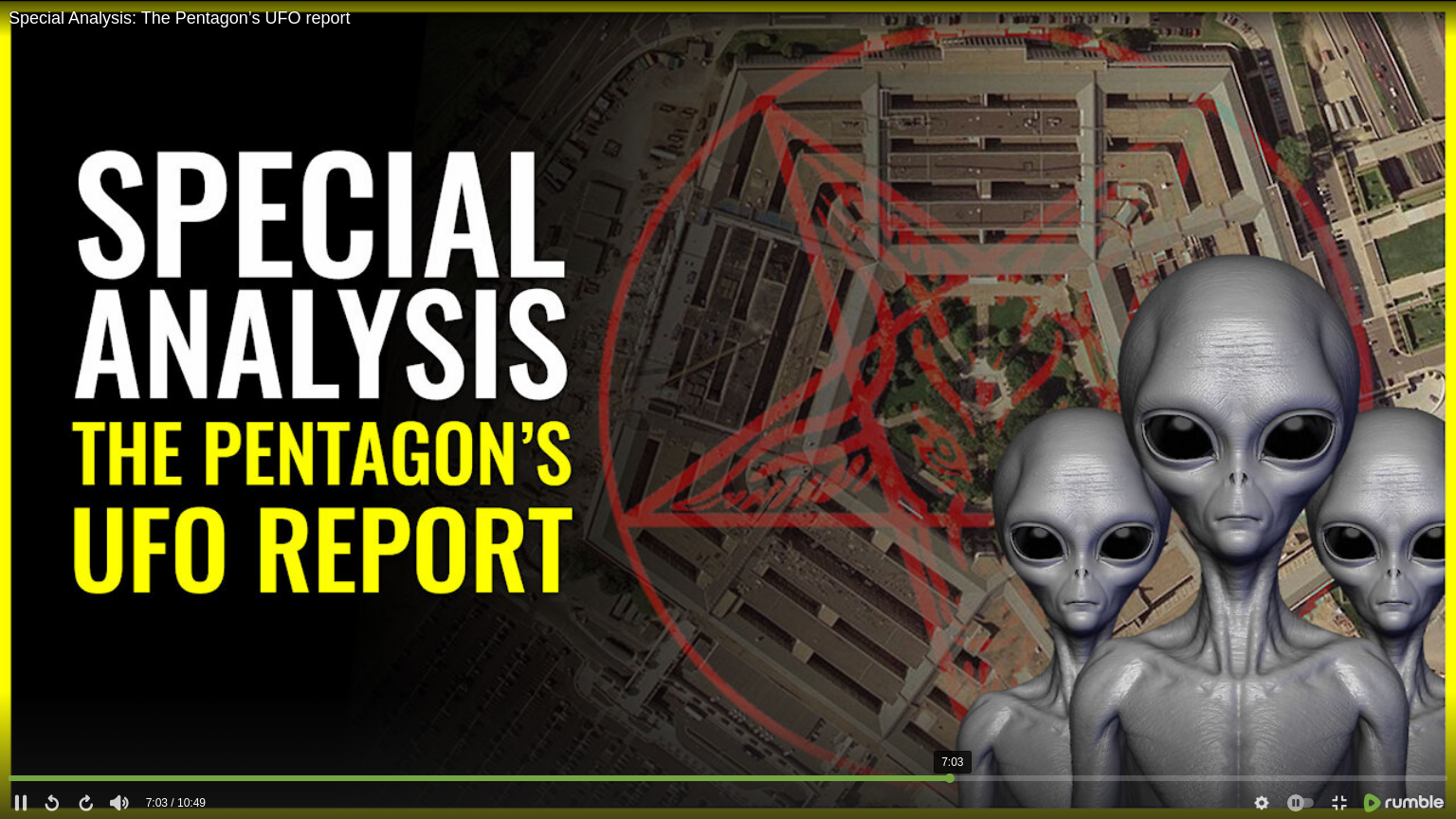 click at bounding box center (728, 778) 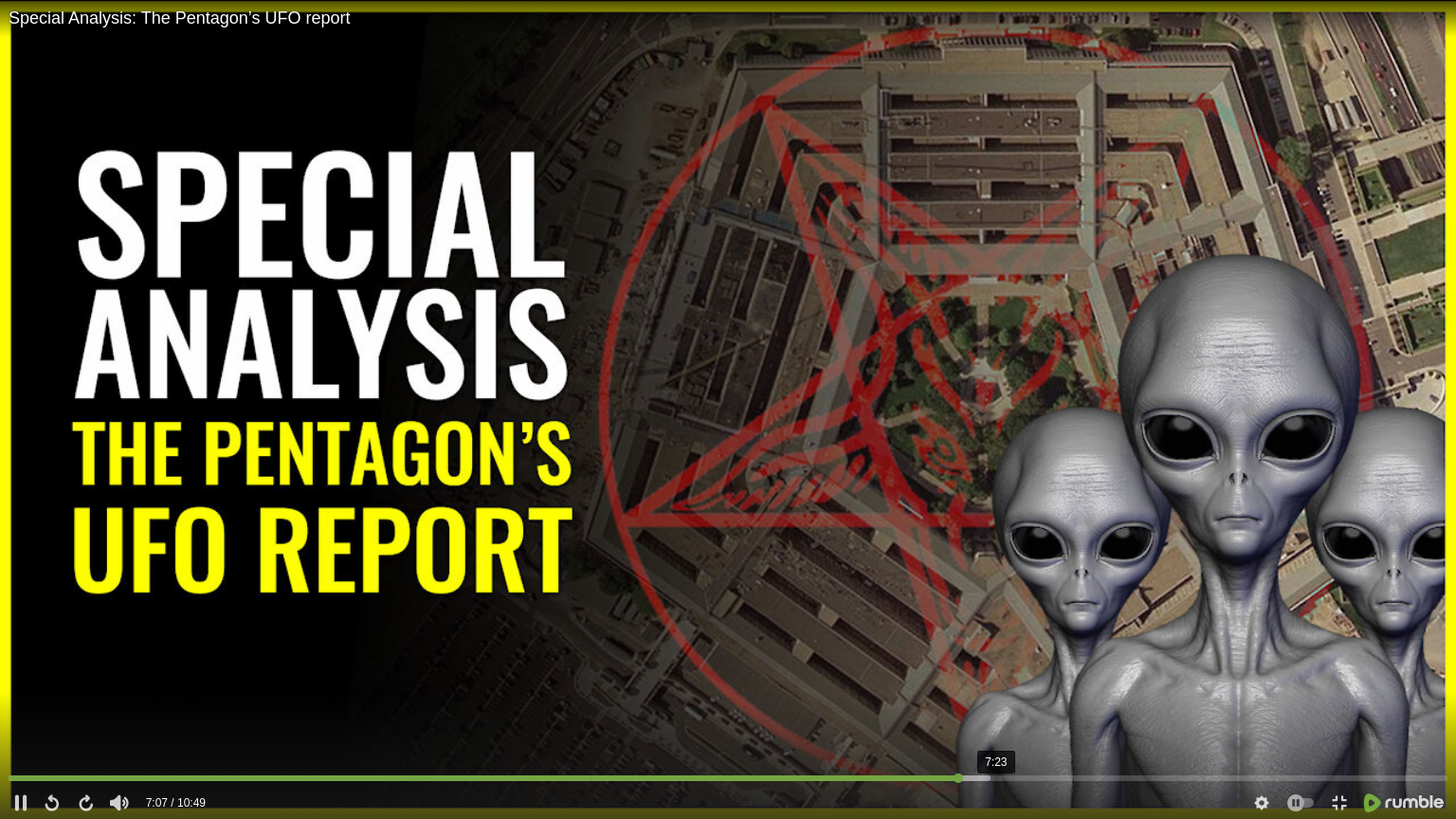 click on "7:23" at bounding box center (728, 780) 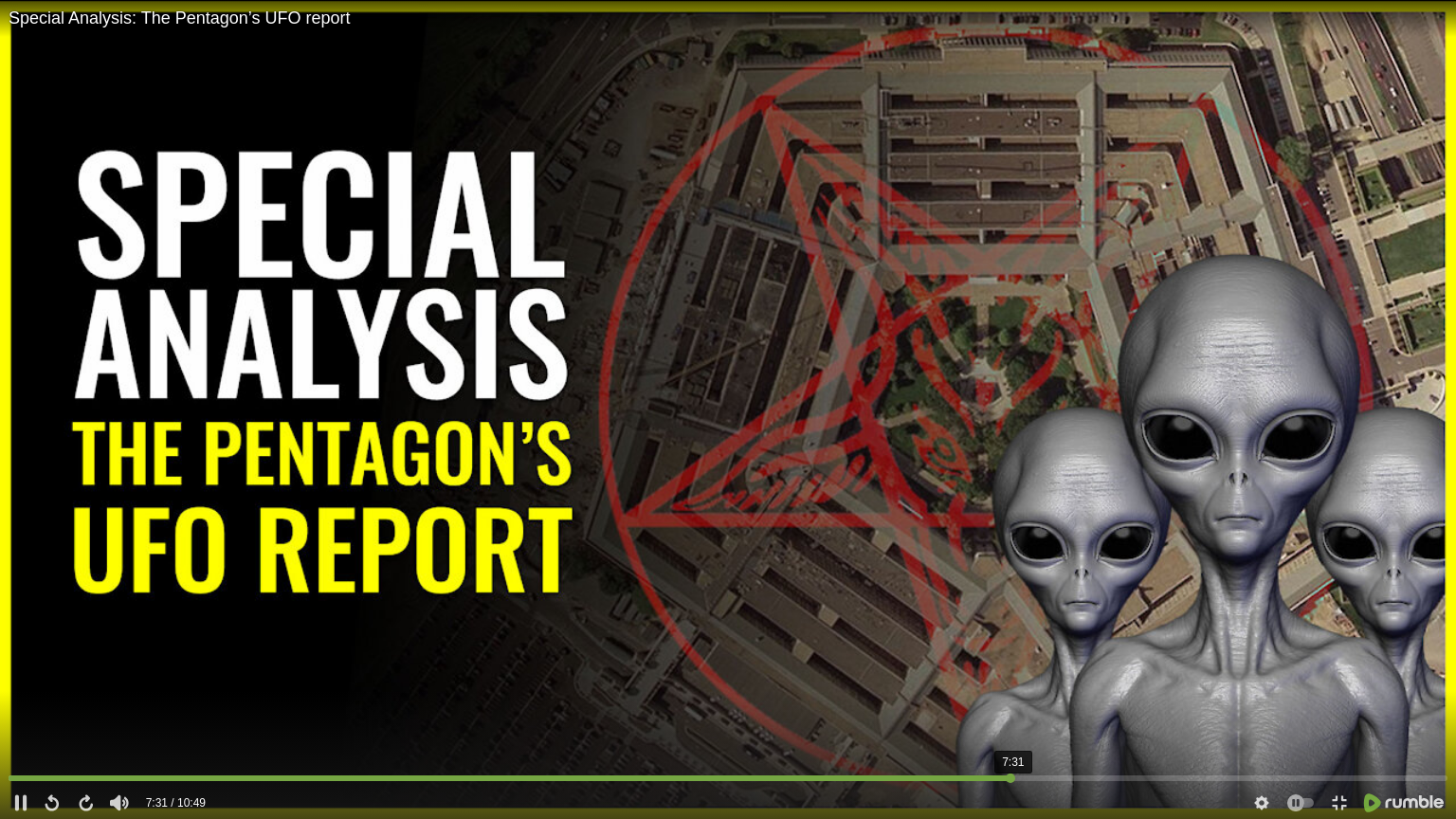 click on "7:31" at bounding box center (728, 780) 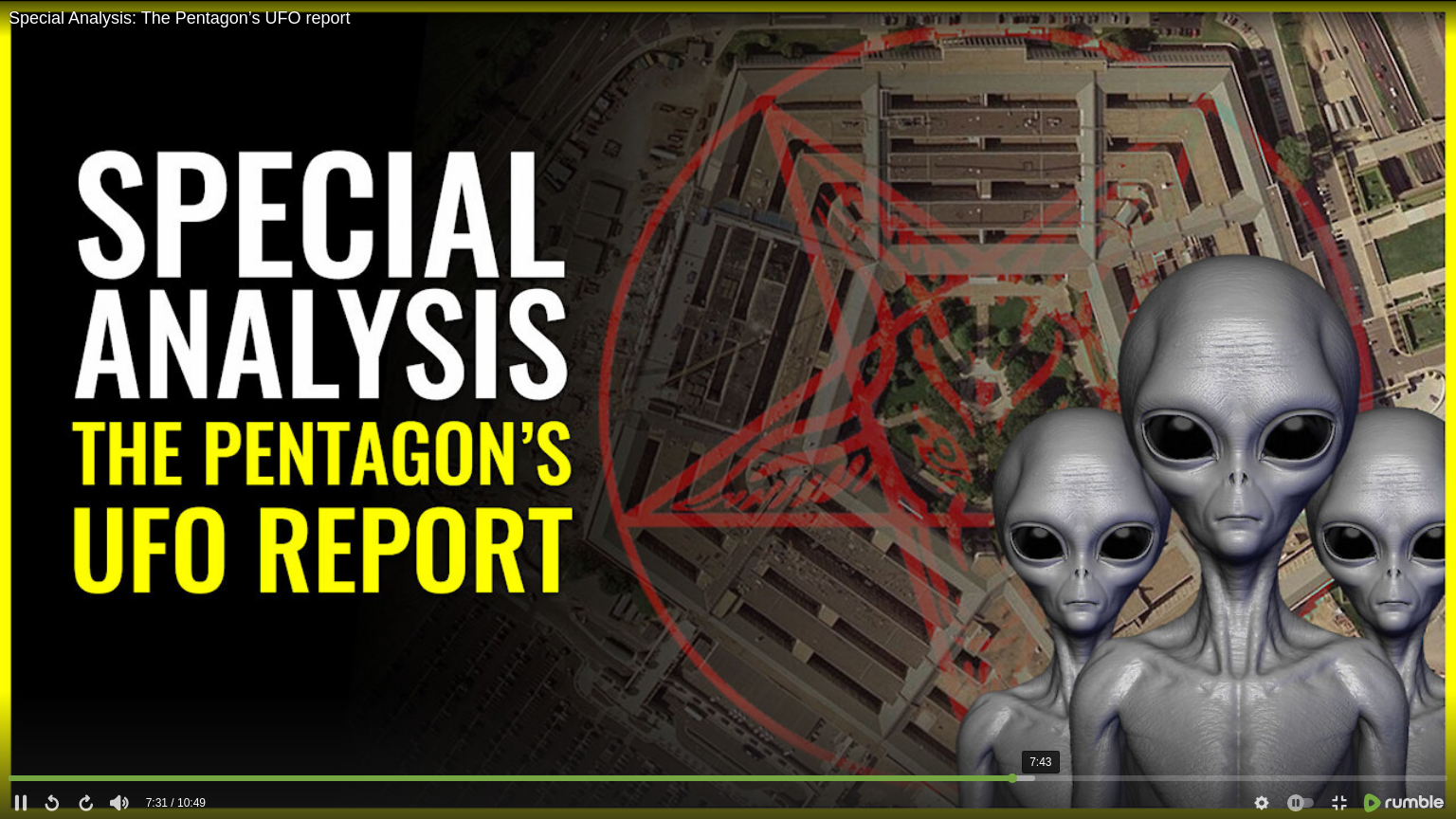 click on "7:43" at bounding box center [728, 780] 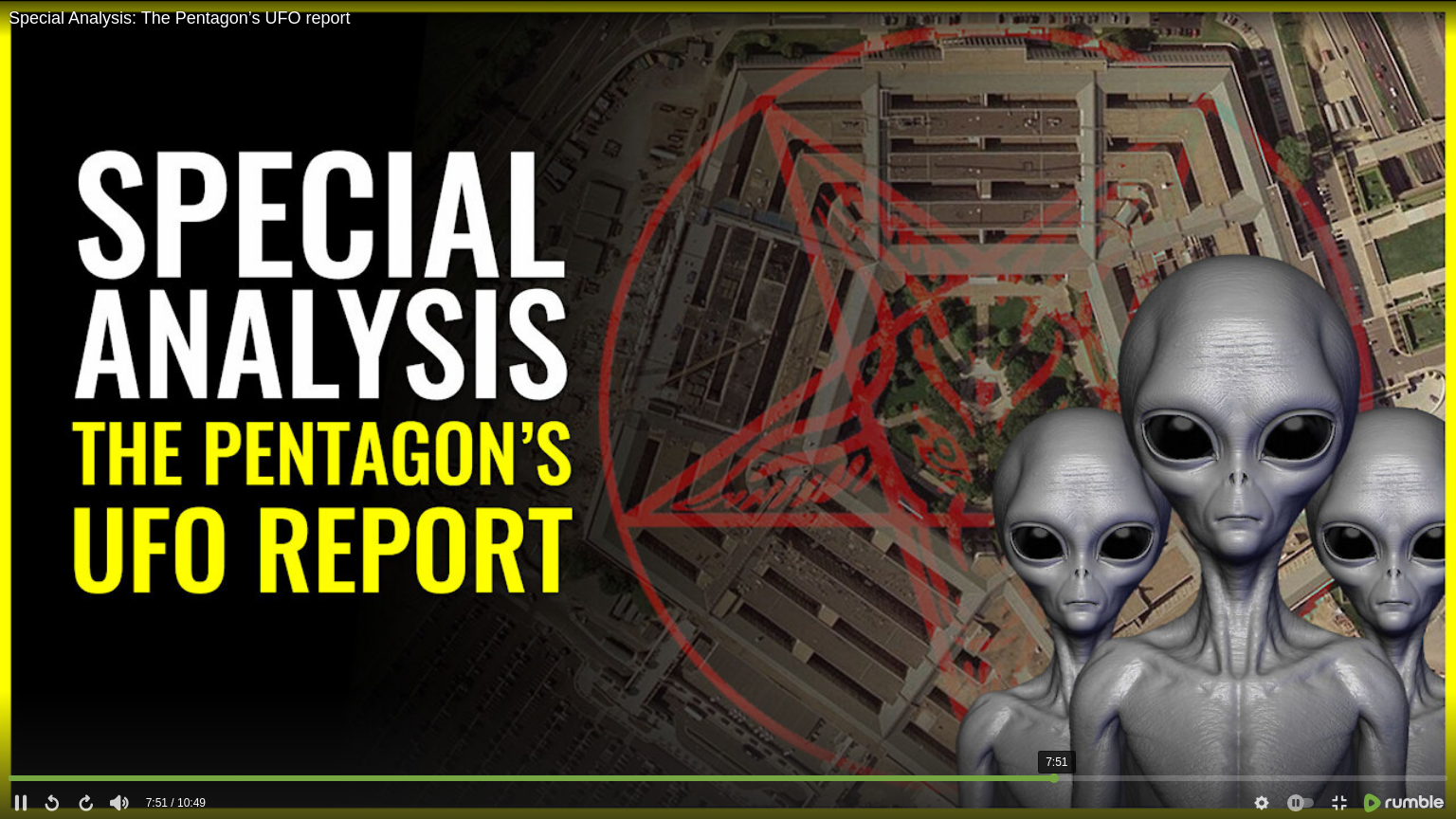 click at bounding box center [728, 778] 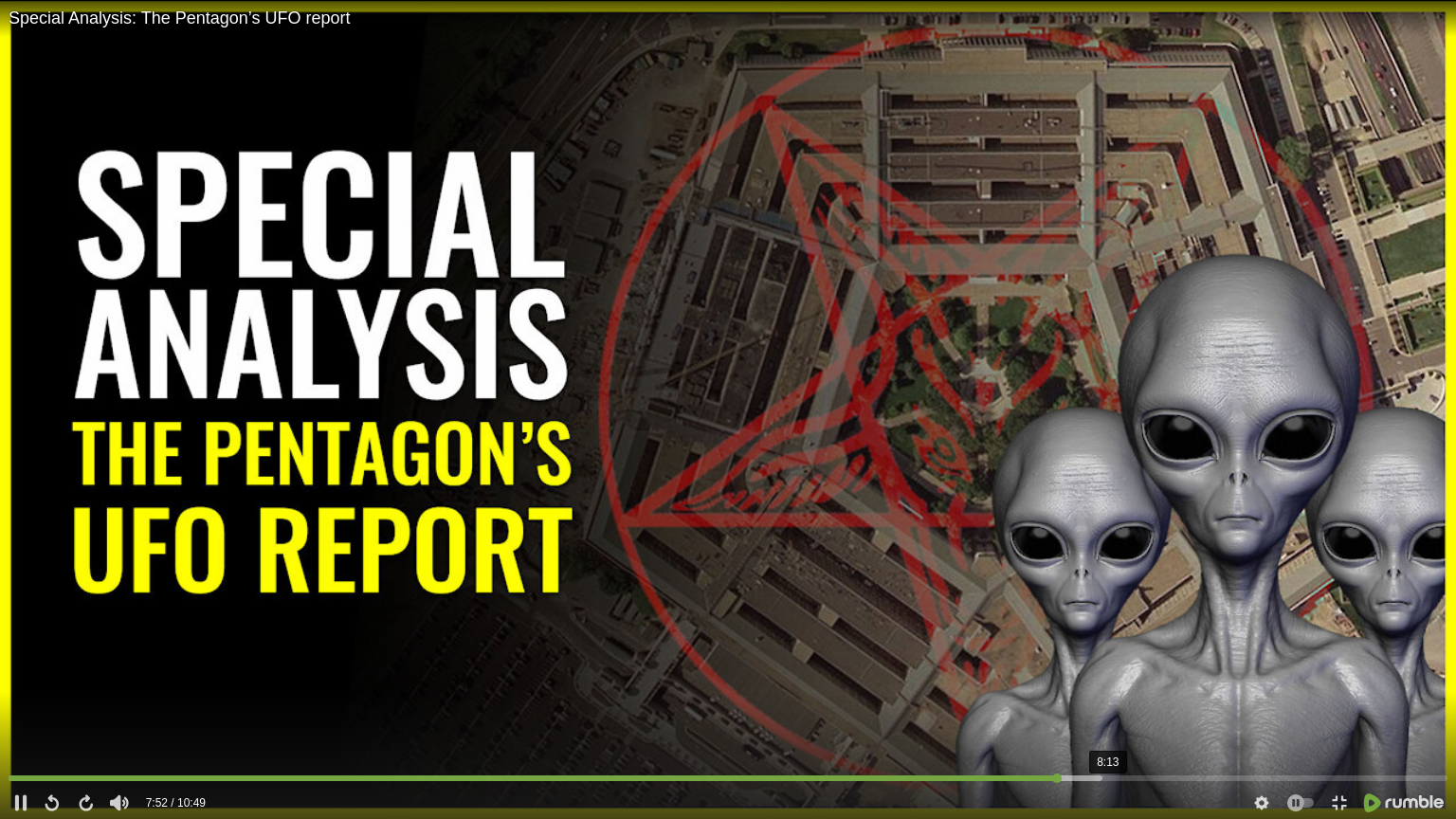 click at bounding box center (728, 778) 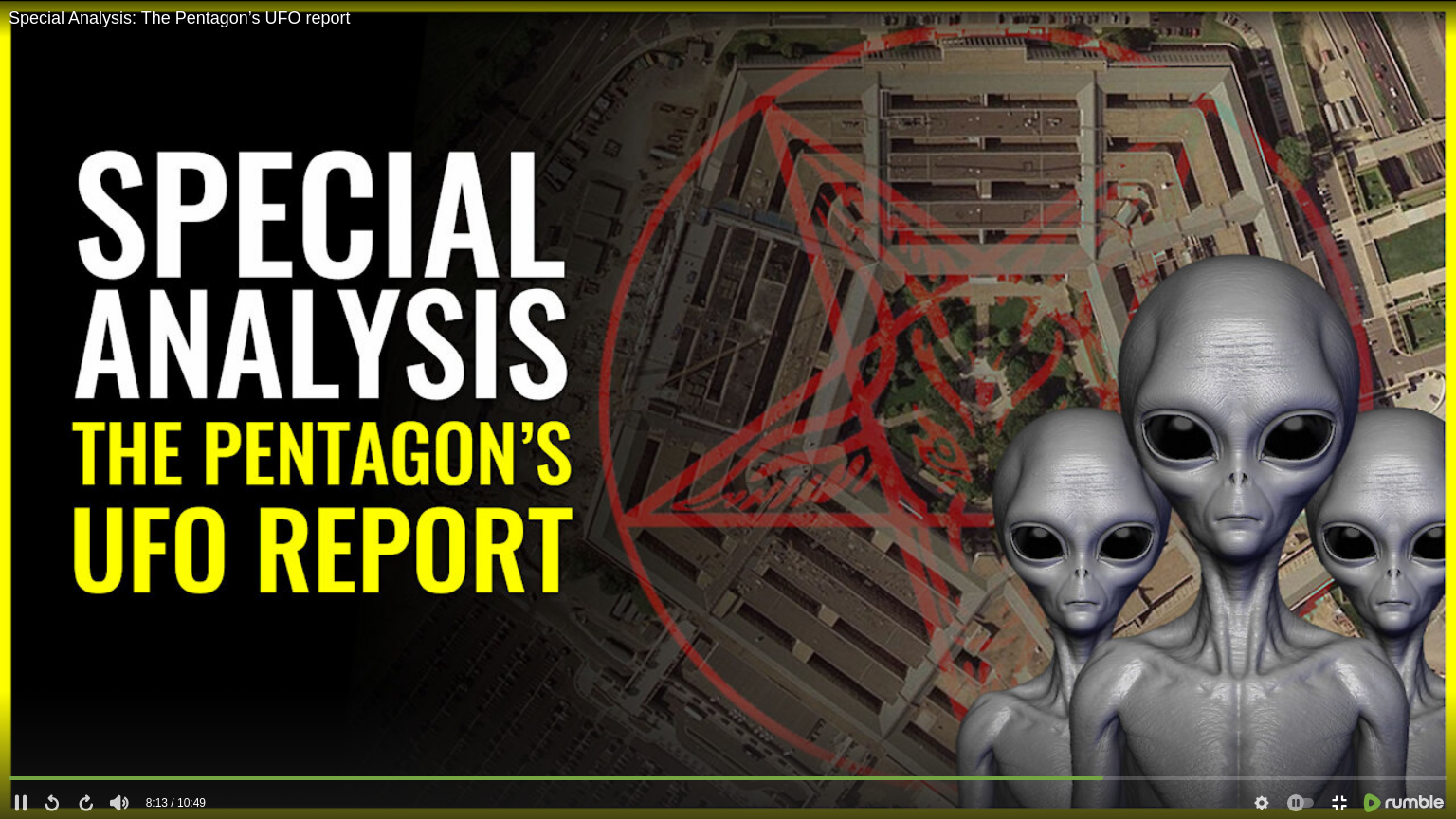 click at bounding box center [1339, 803] 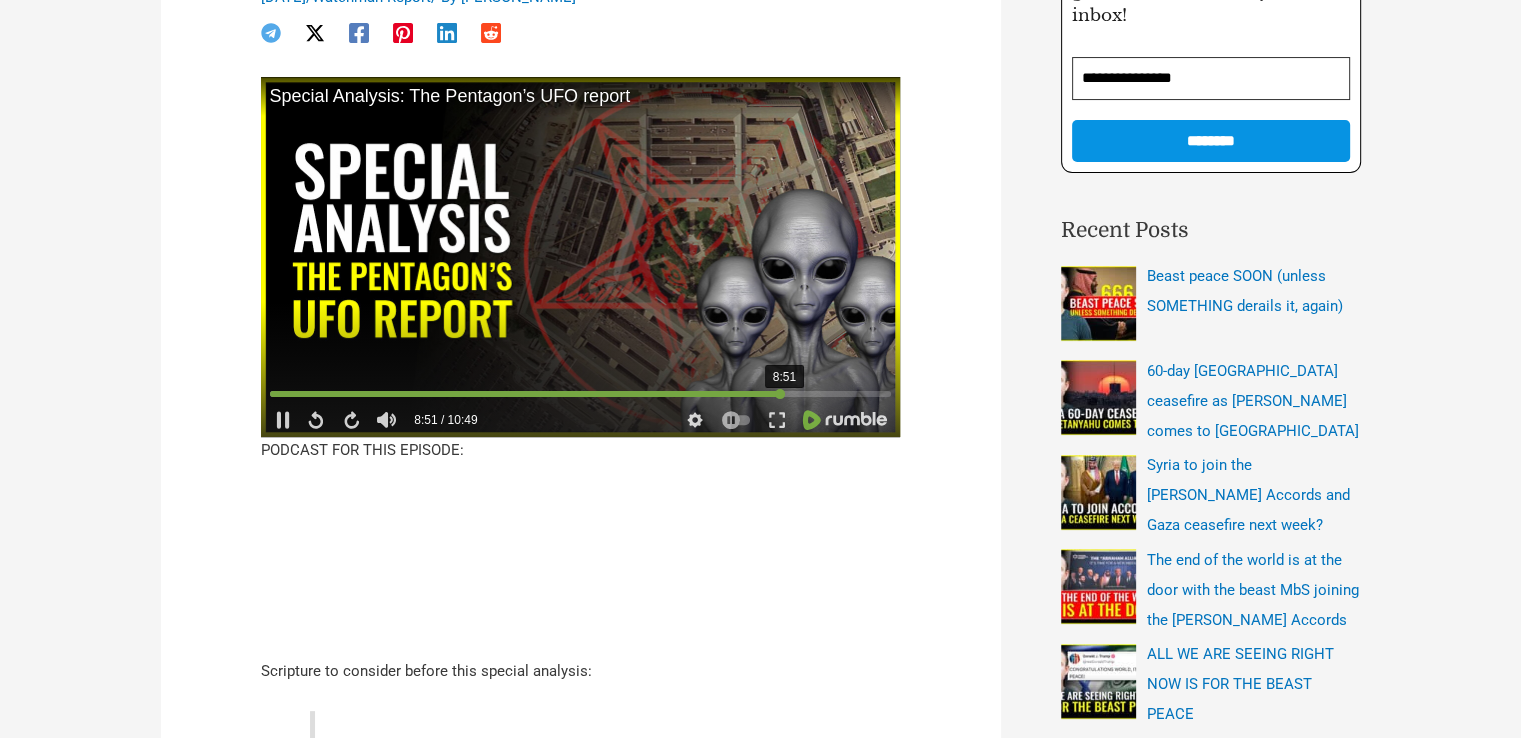 click on "8:51" at bounding box center (581, 396) 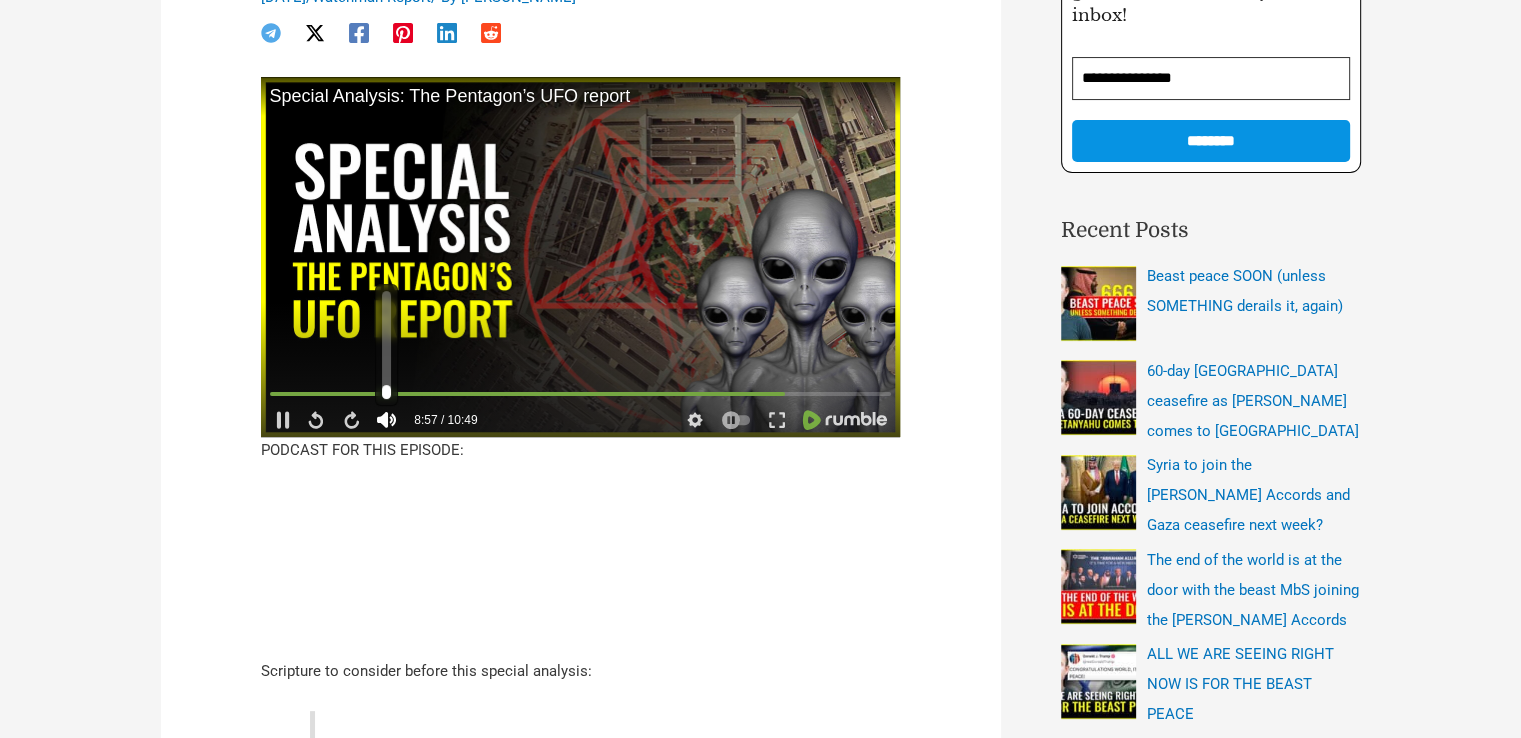 click at bounding box center [386, 392] 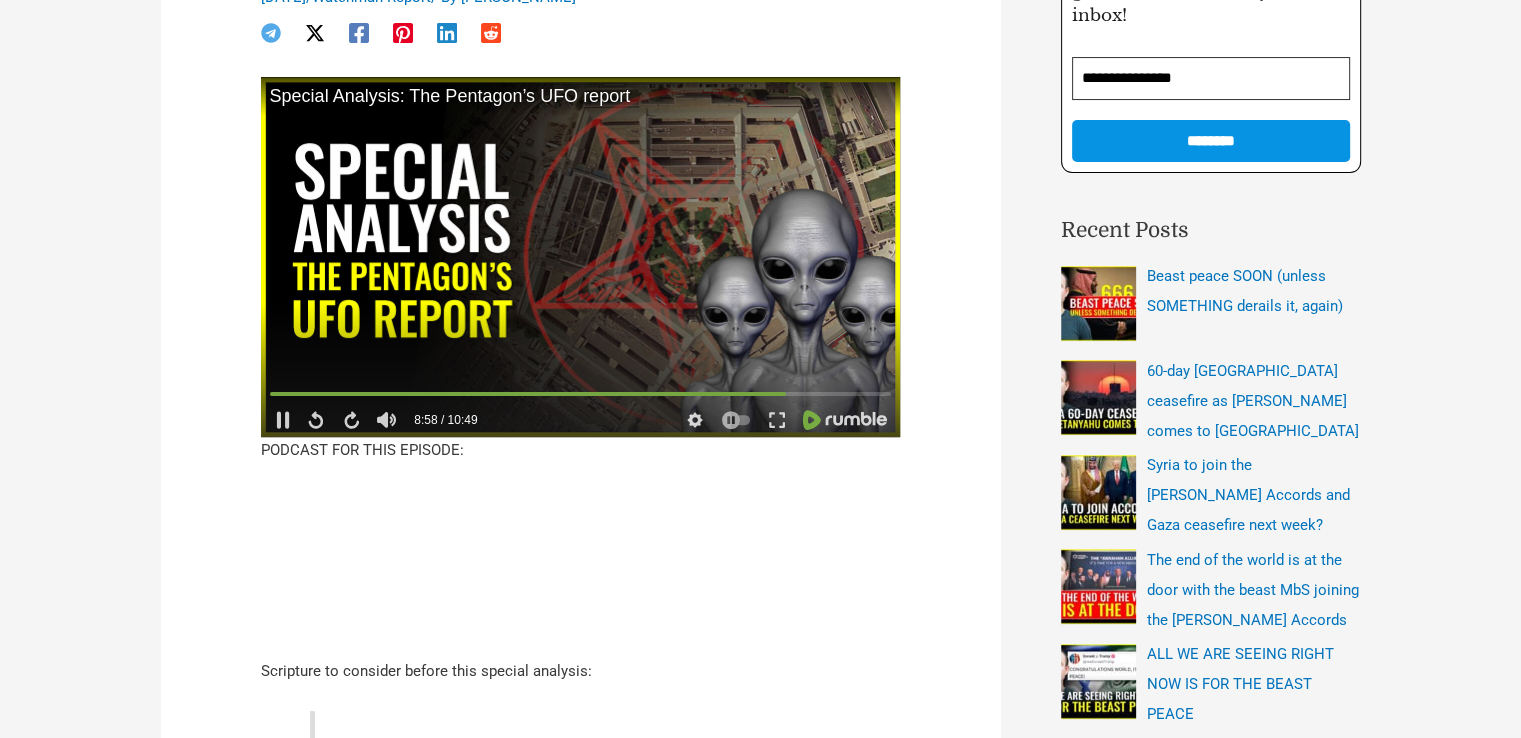 click at bounding box center [581, 257] 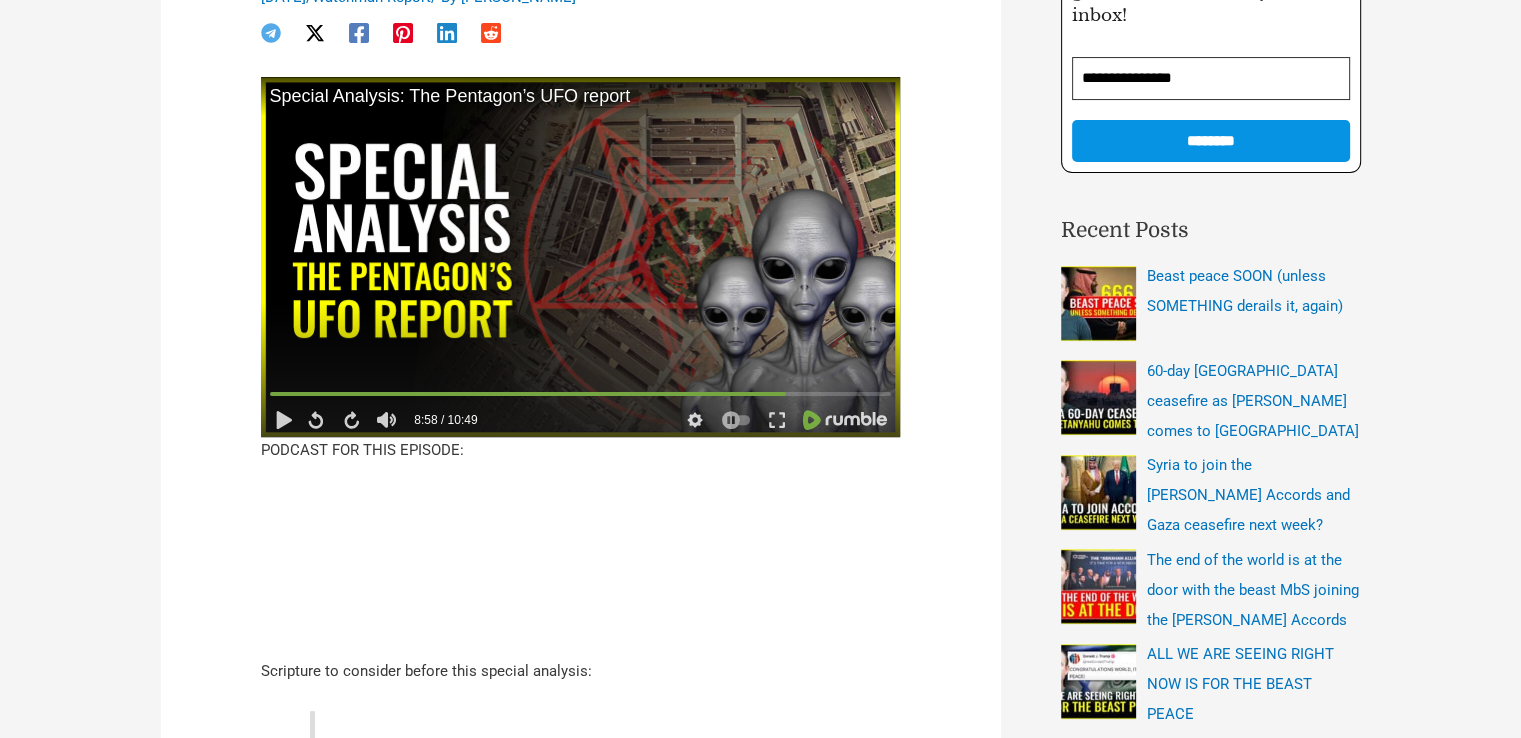 click at bounding box center [581, 257] 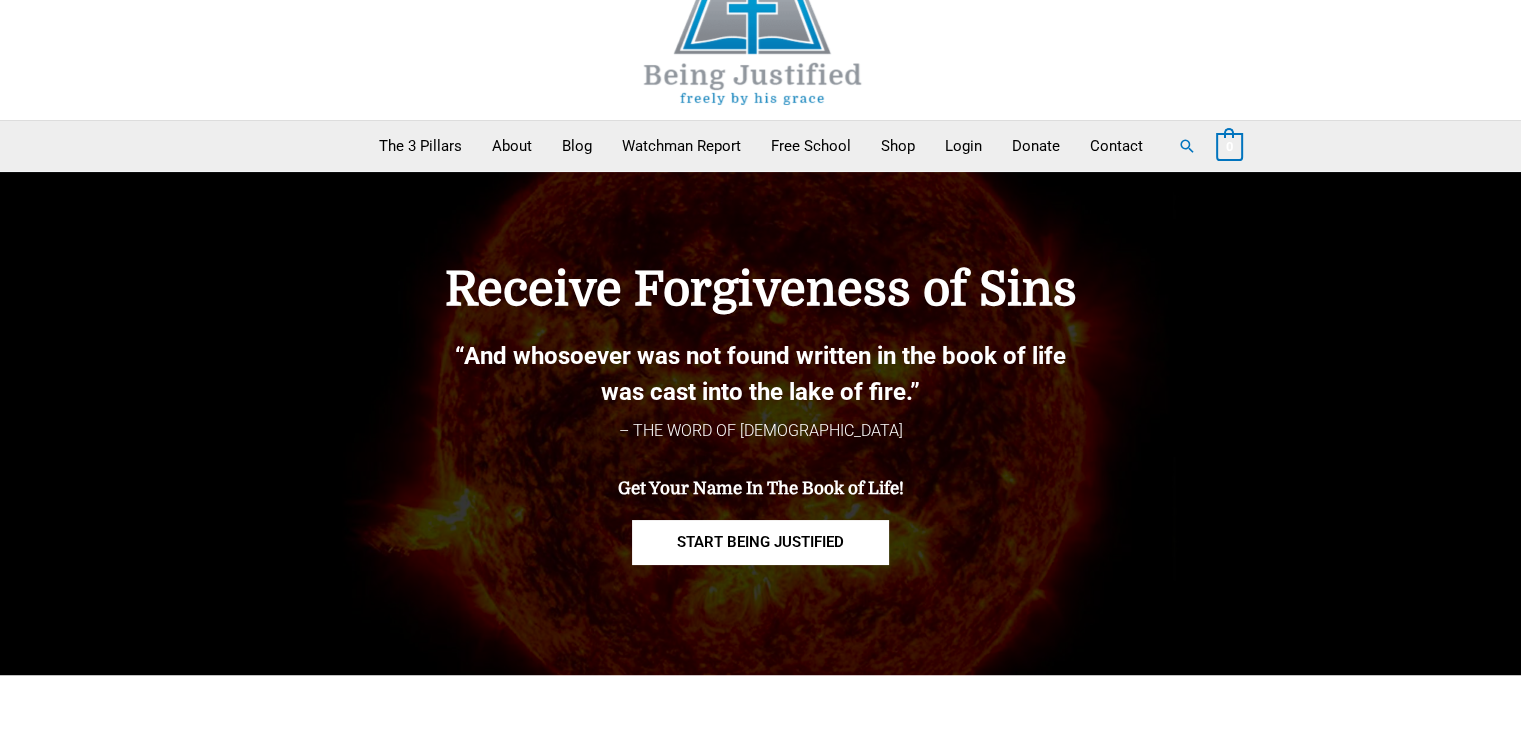 scroll, scrollTop: 0, scrollLeft: 0, axis: both 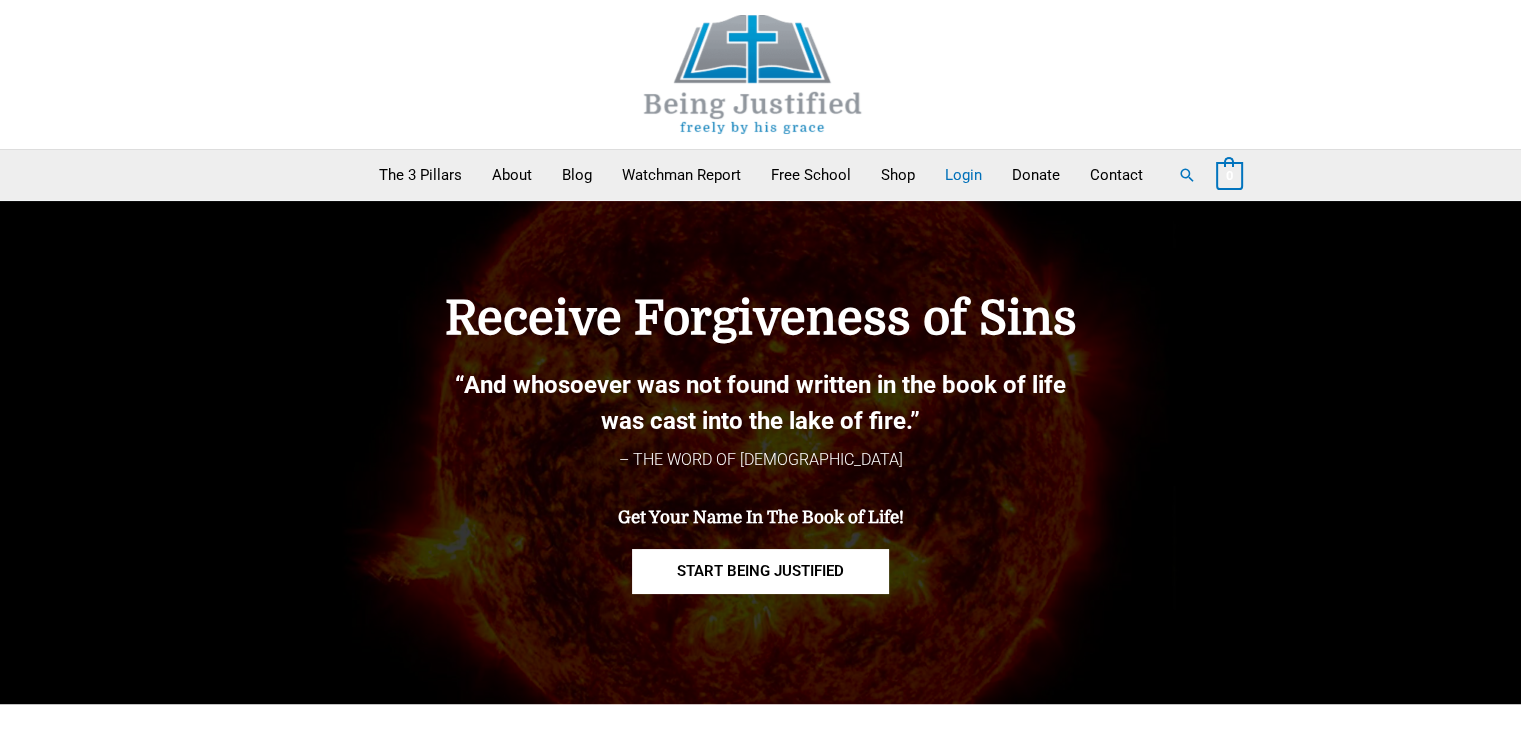 click on "Login" at bounding box center (963, 175) 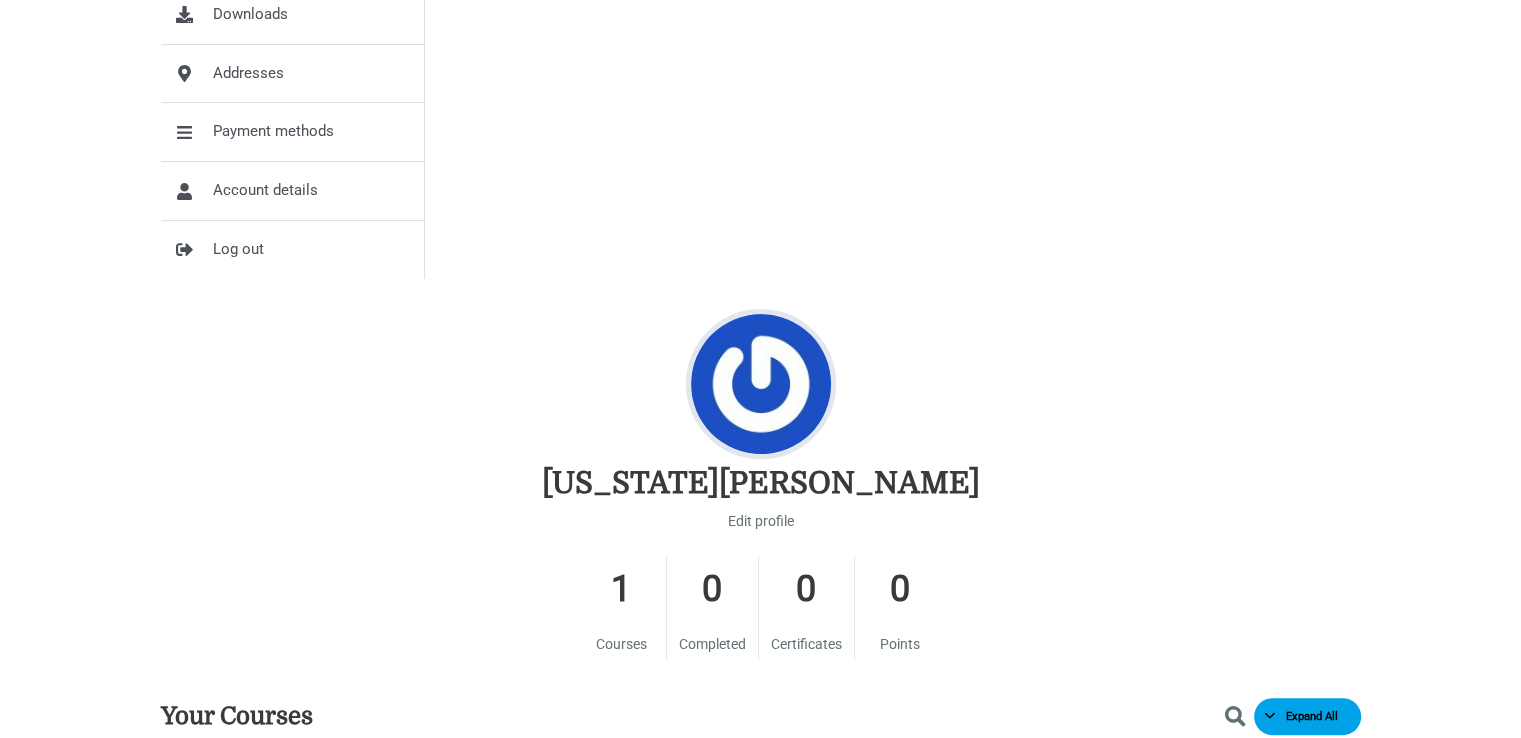 scroll, scrollTop: 1000, scrollLeft: 0, axis: vertical 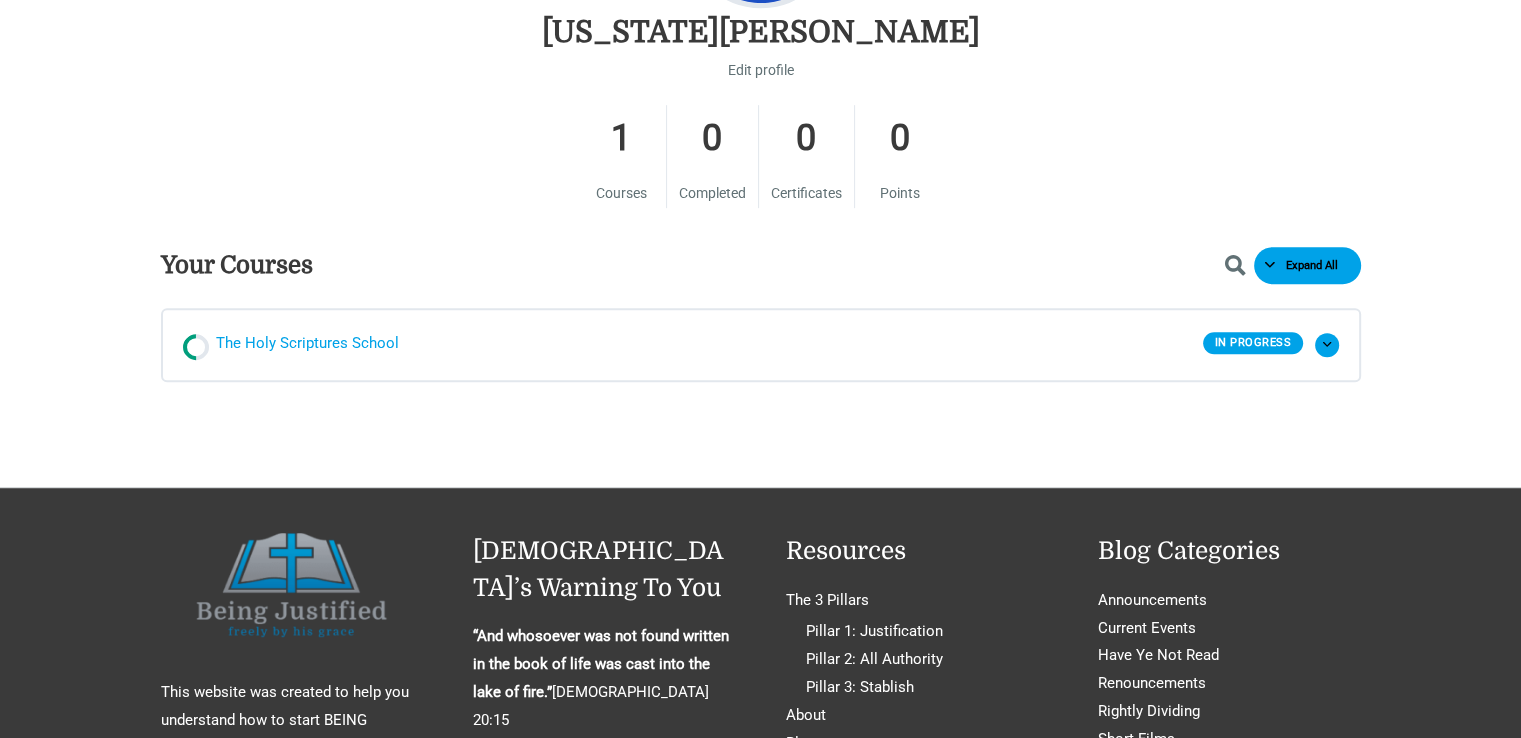 click on "The Holy Scriptures School" at bounding box center [307, 345] 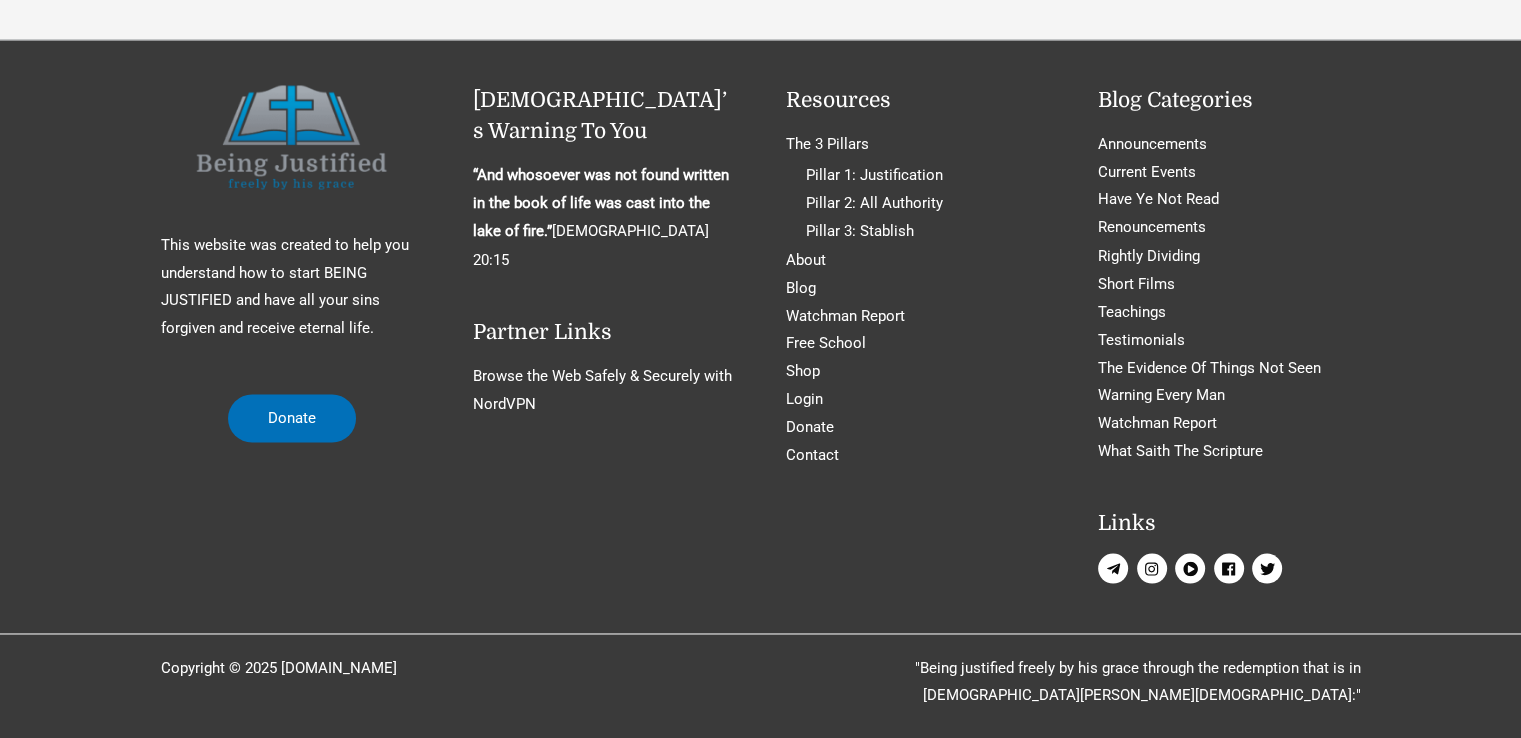 scroll, scrollTop: 3253, scrollLeft: 0, axis: vertical 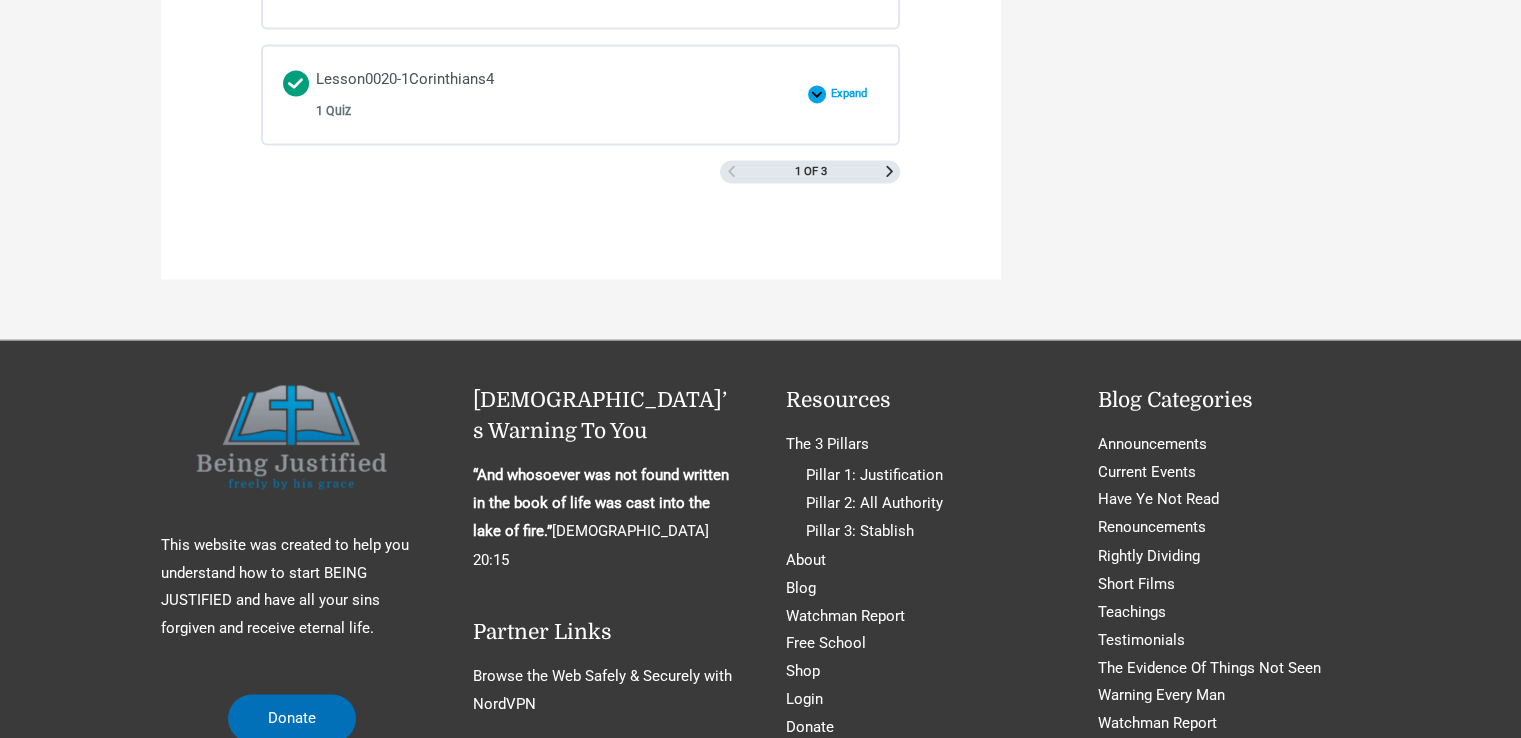 click on "1 of 3" at bounding box center [810, 172] 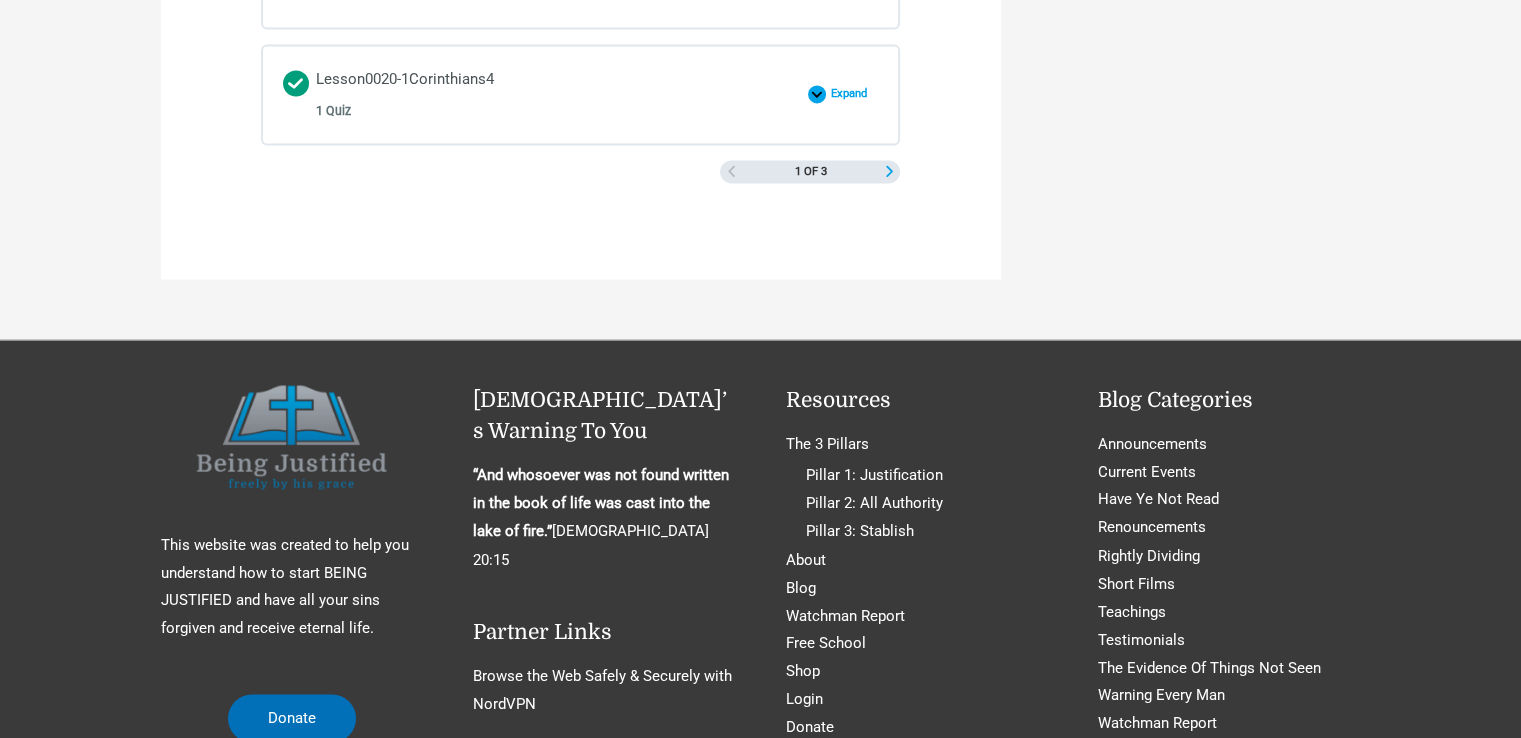 click at bounding box center [889, 171] 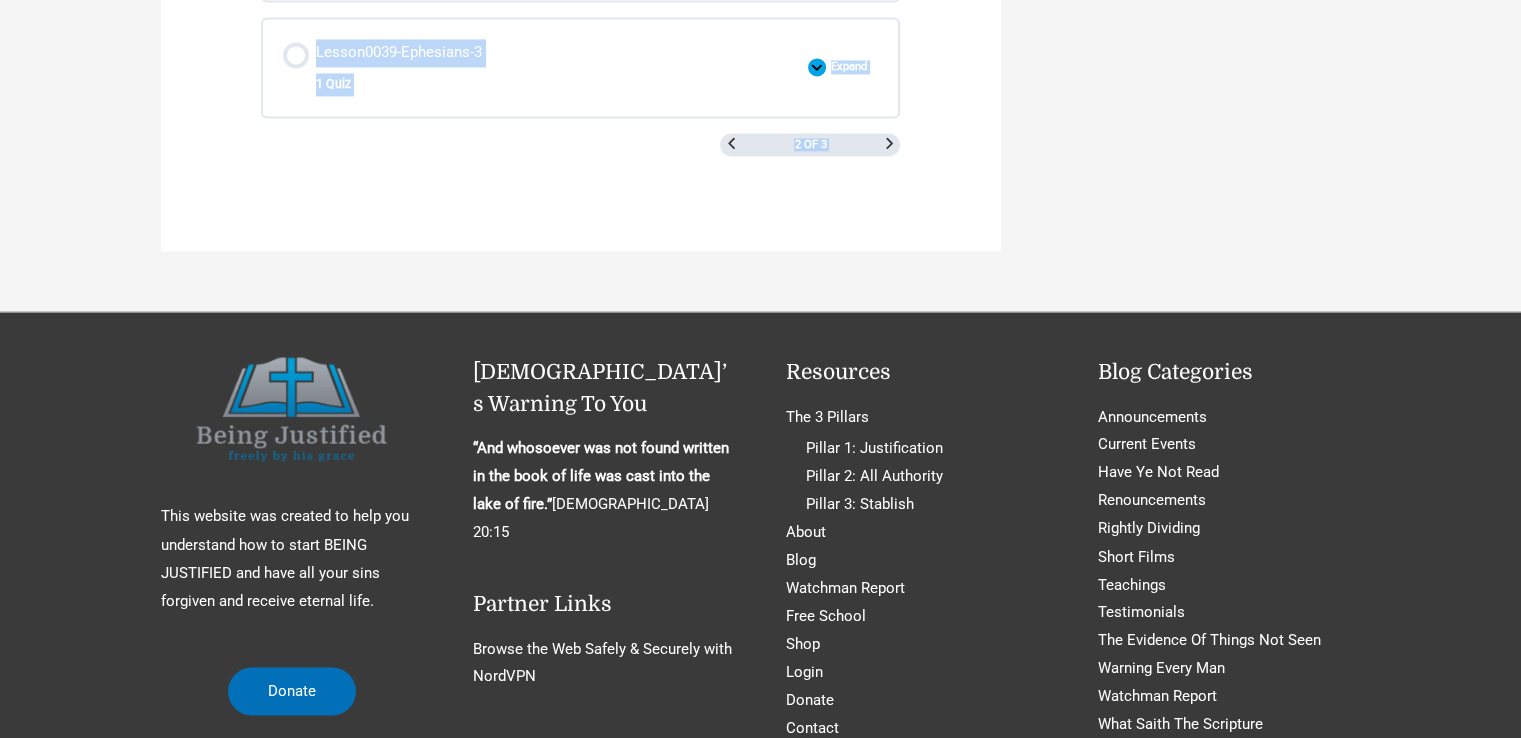 click on "The Holy Scriptures School
40% Complete
Last activity on [DATE] 1:46 PM
In Progress" at bounding box center (581, -1371) 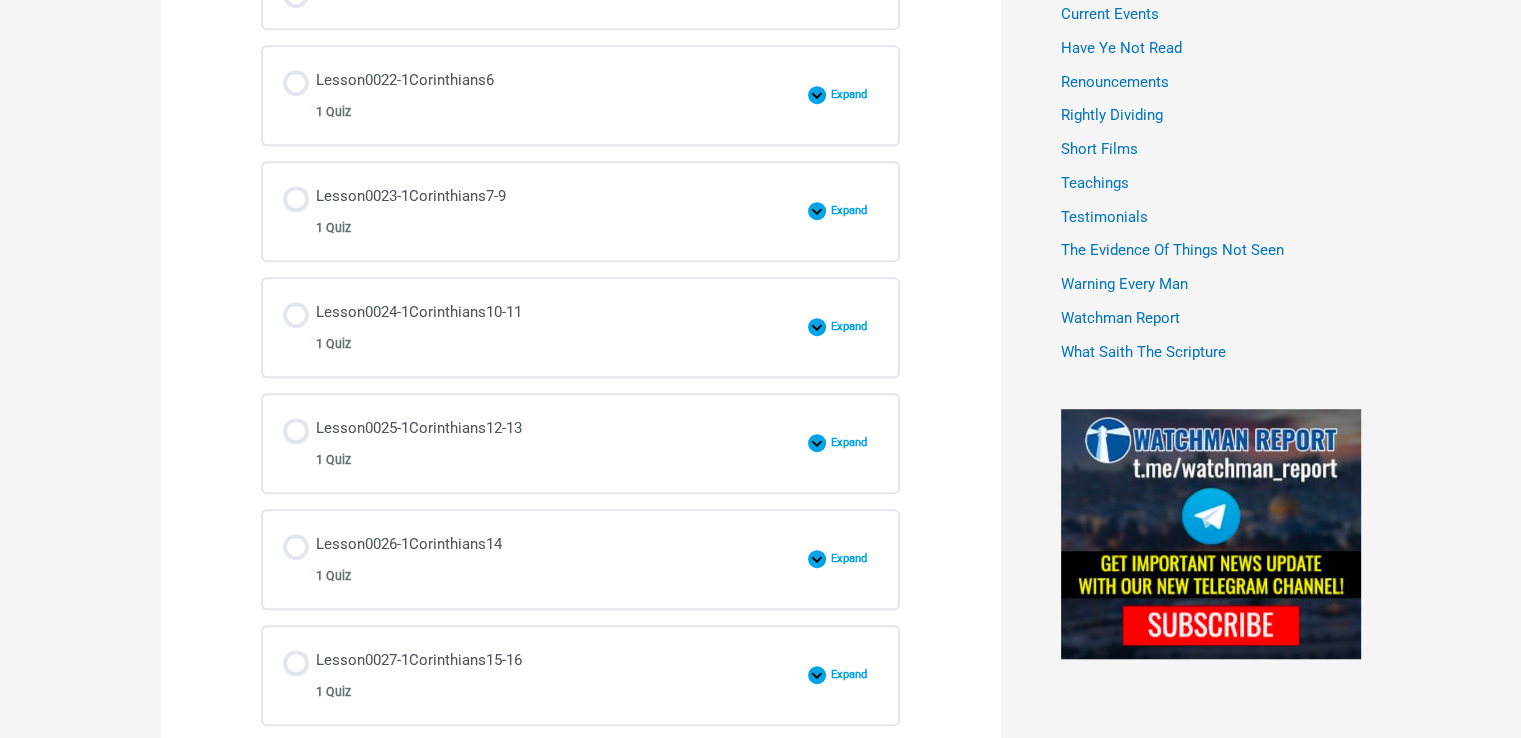 scroll, scrollTop: 953, scrollLeft: 0, axis: vertical 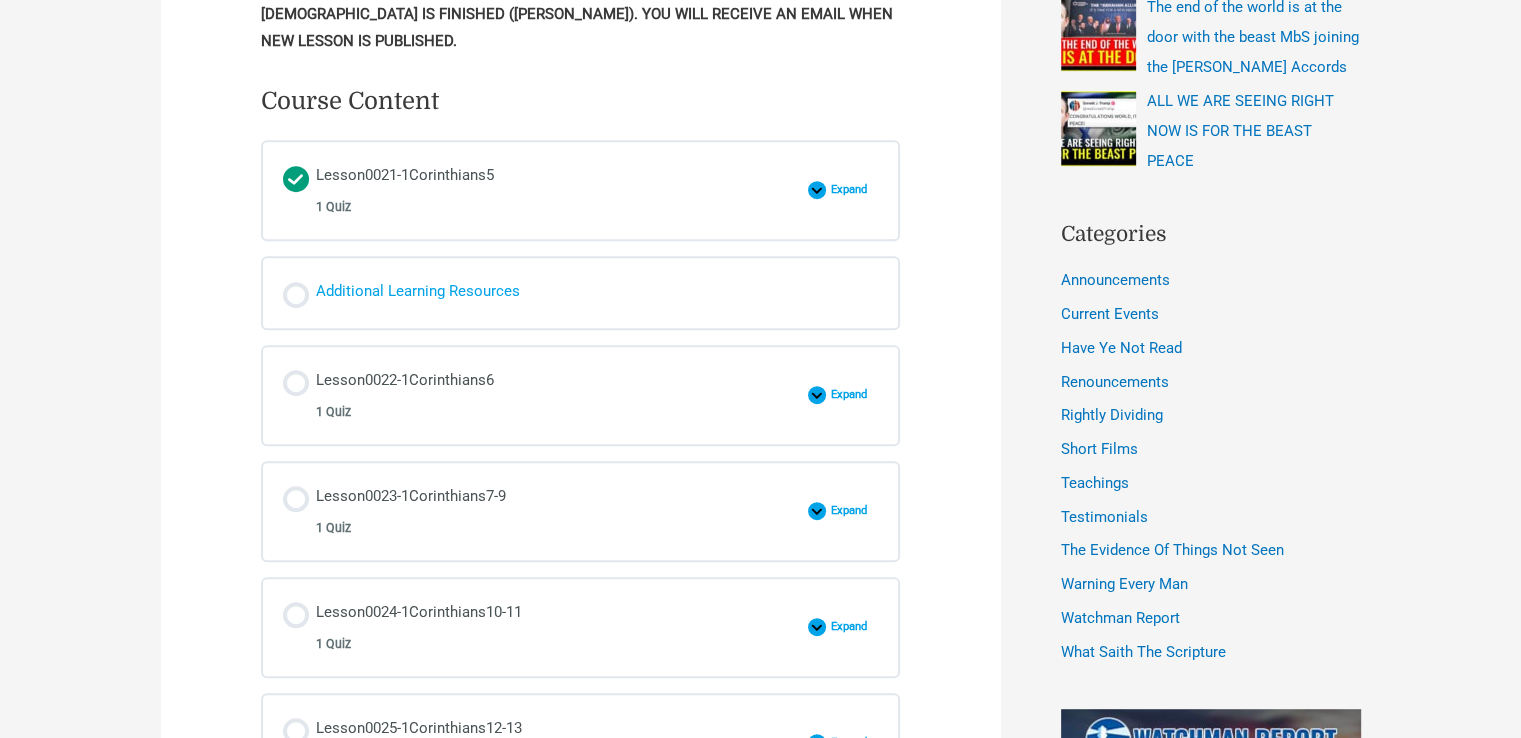 click on "Additional Learning Resources" at bounding box center (418, 293) 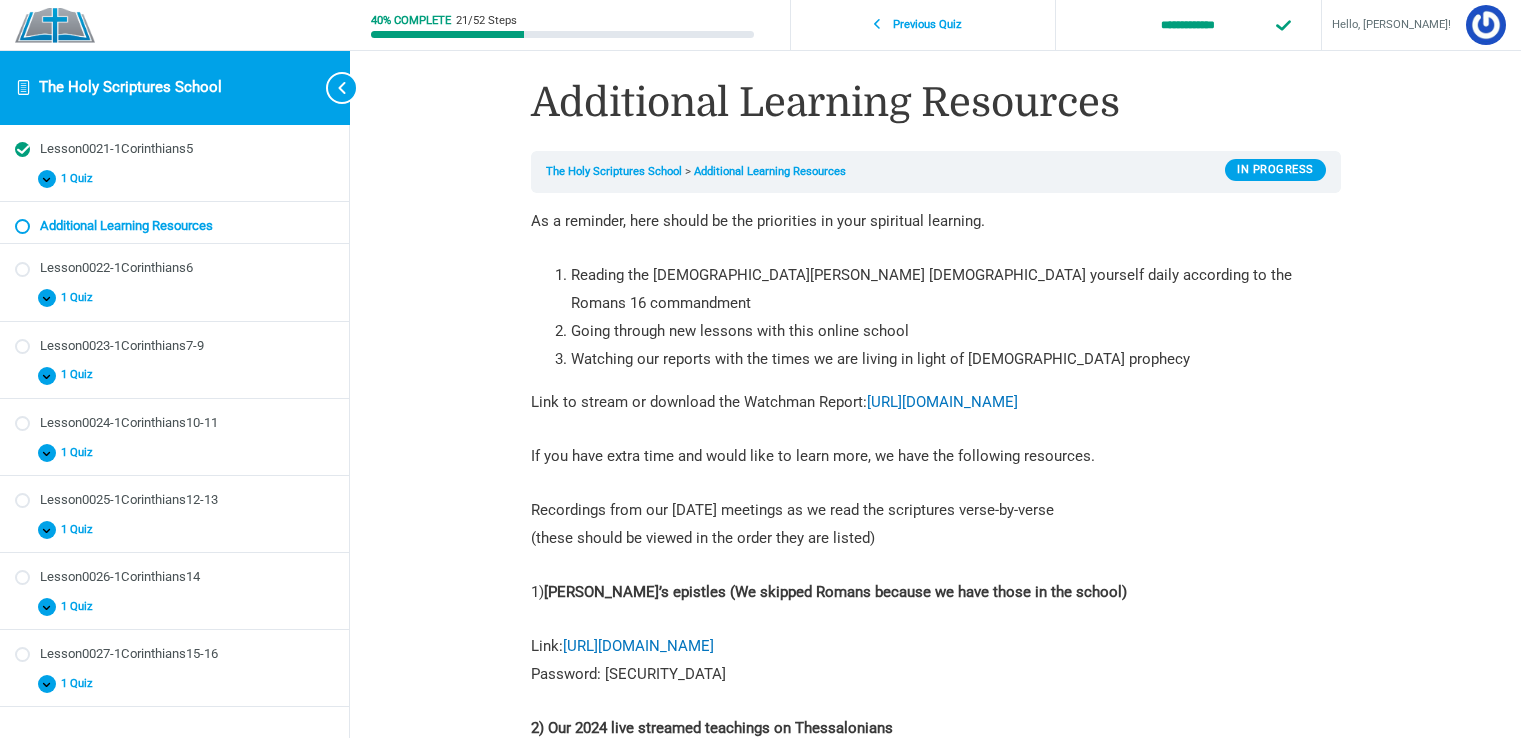 scroll, scrollTop: 0, scrollLeft: 0, axis: both 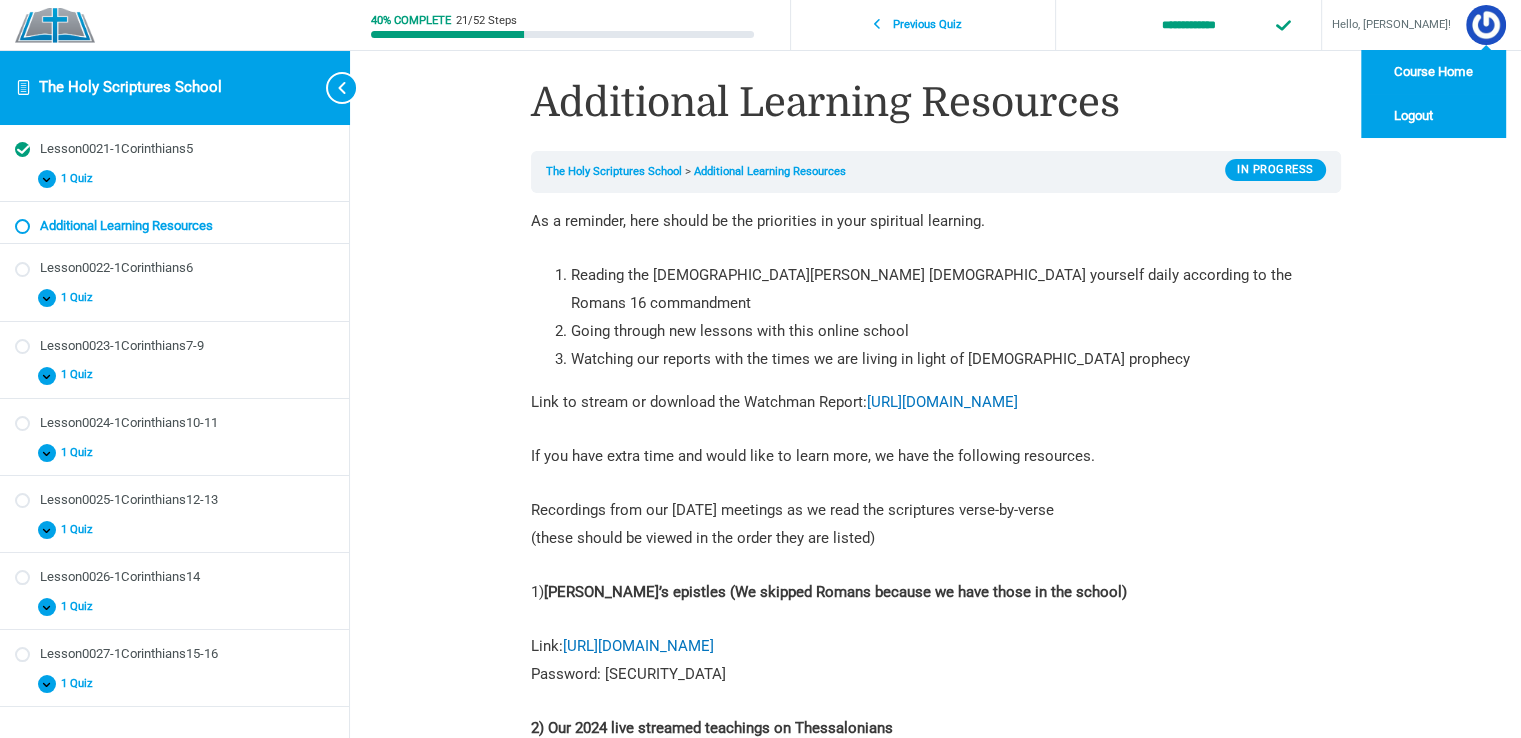 click at bounding box center (1486, 25) 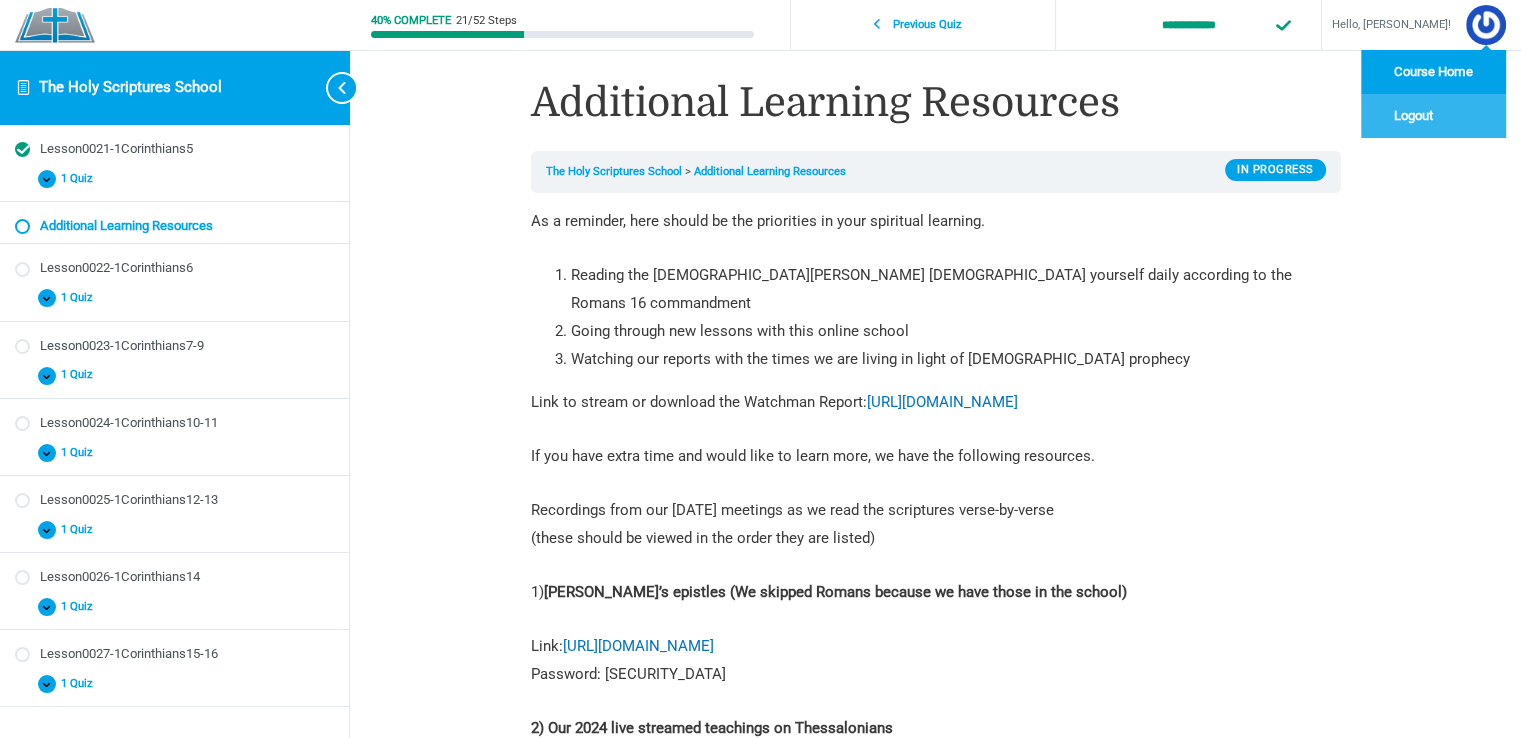 click on "Logout" at bounding box center [1433, 116] 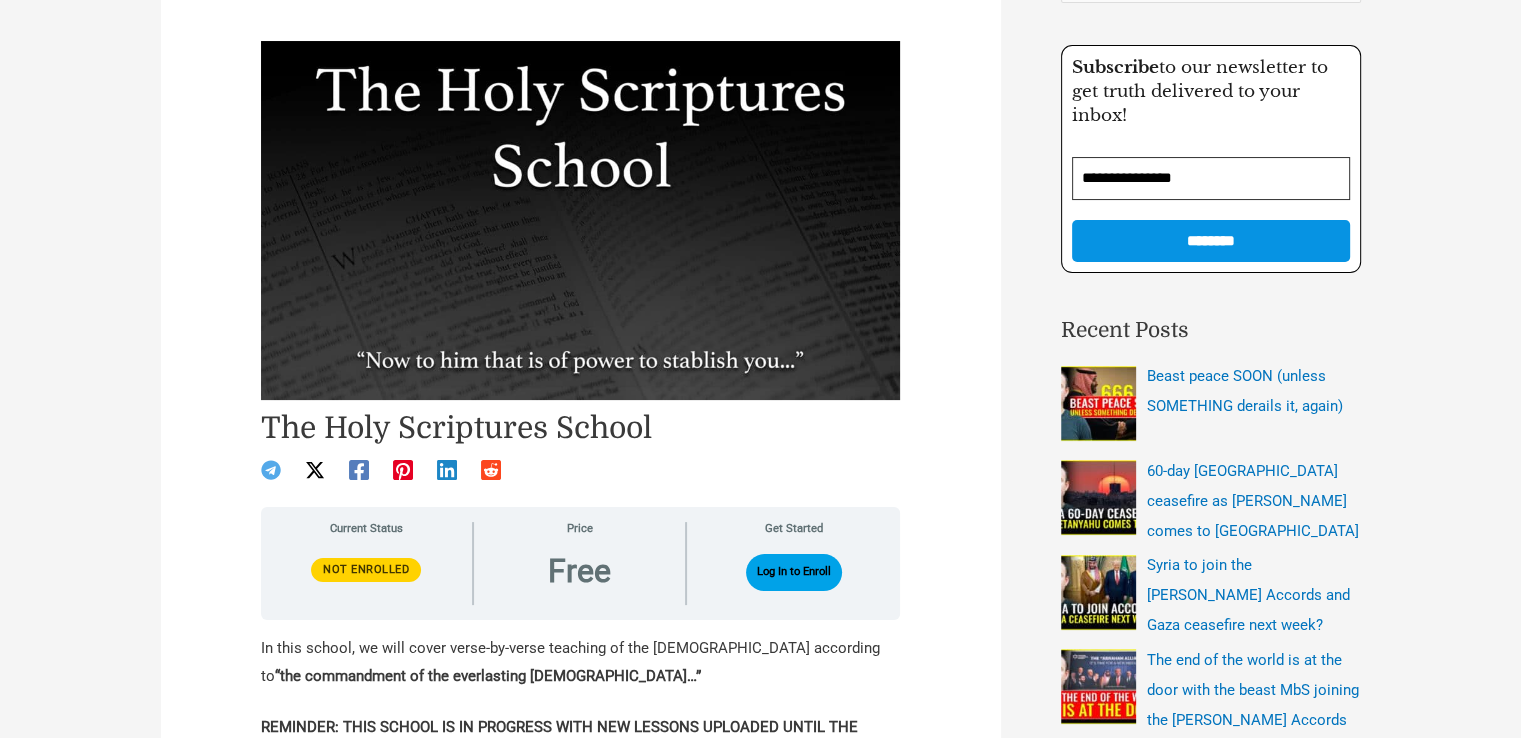 scroll, scrollTop: 700, scrollLeft: 0, axis: vertical 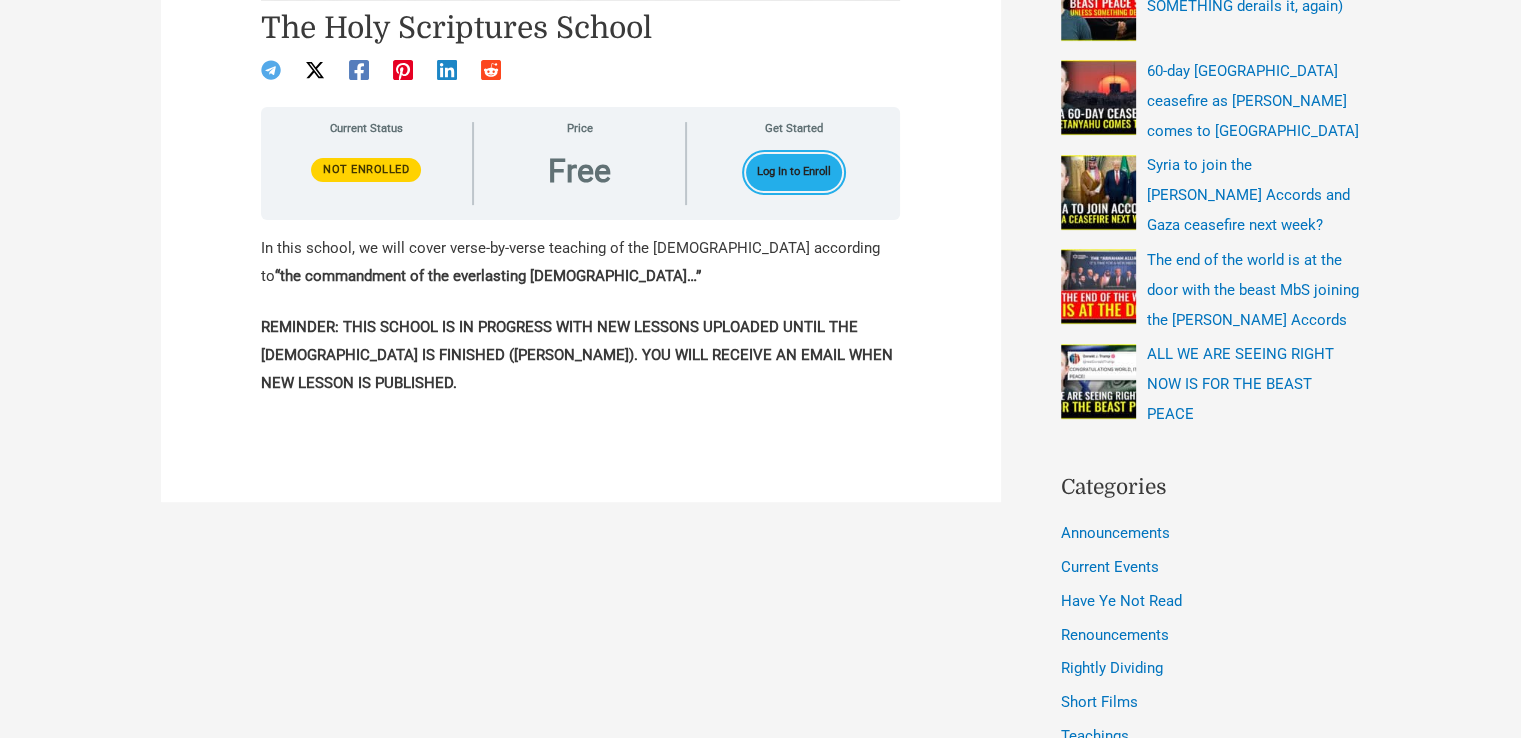 click on "Log In to Enroll" at bounding box center [794, 172] 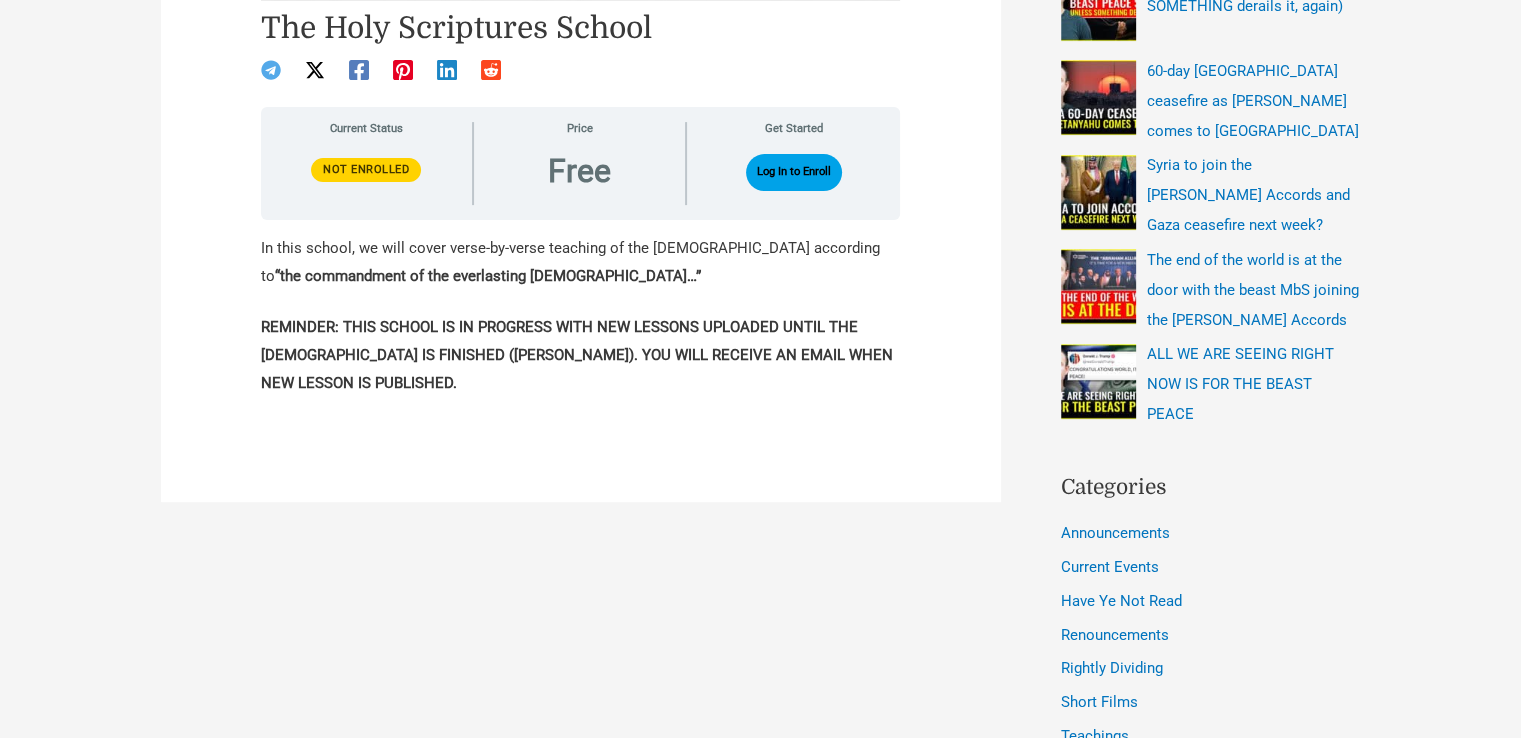 scroll, scrollTop: 41, scrollLeft: 0, axis: vertical 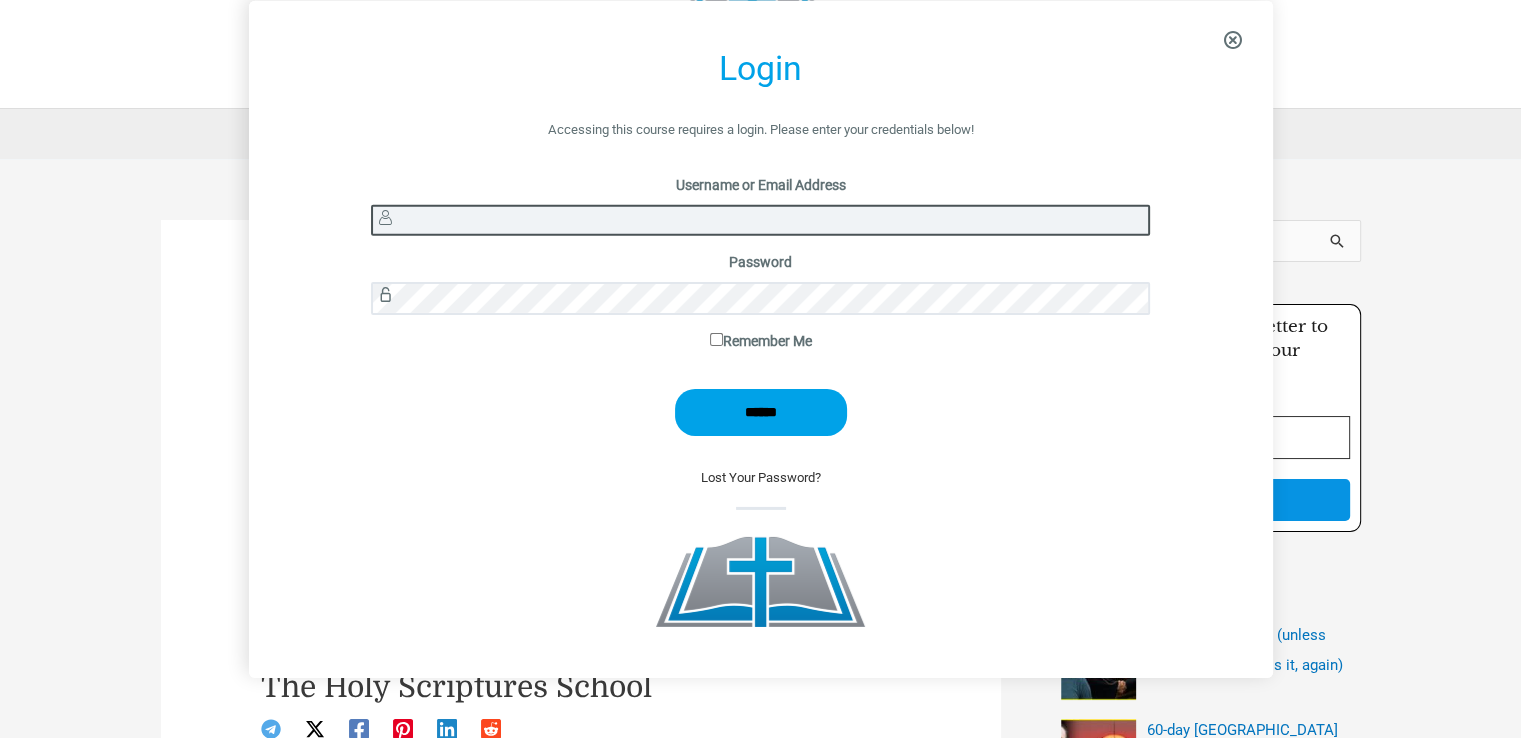 click on "Username or Email Address" at bounding box center [760, 220] 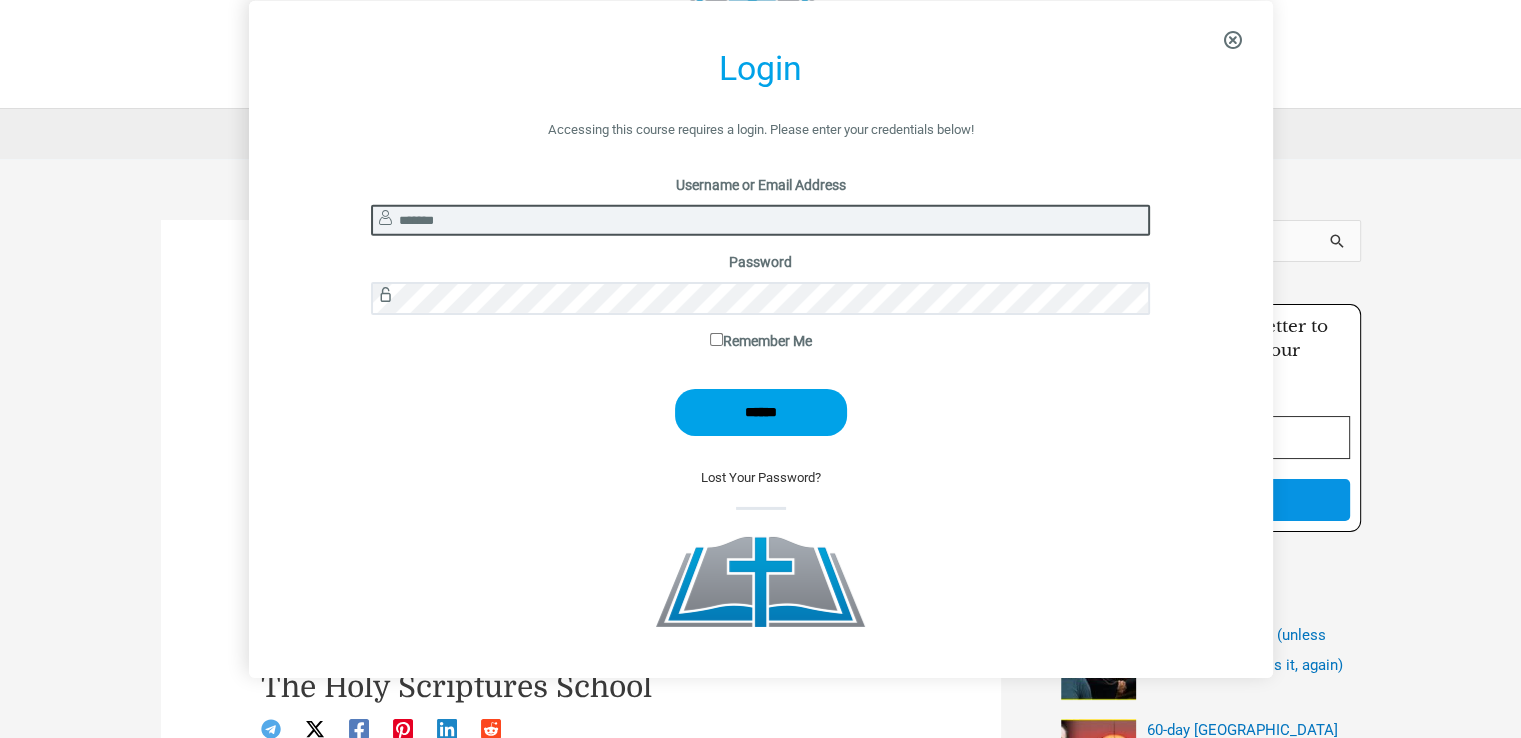 type on "*******" 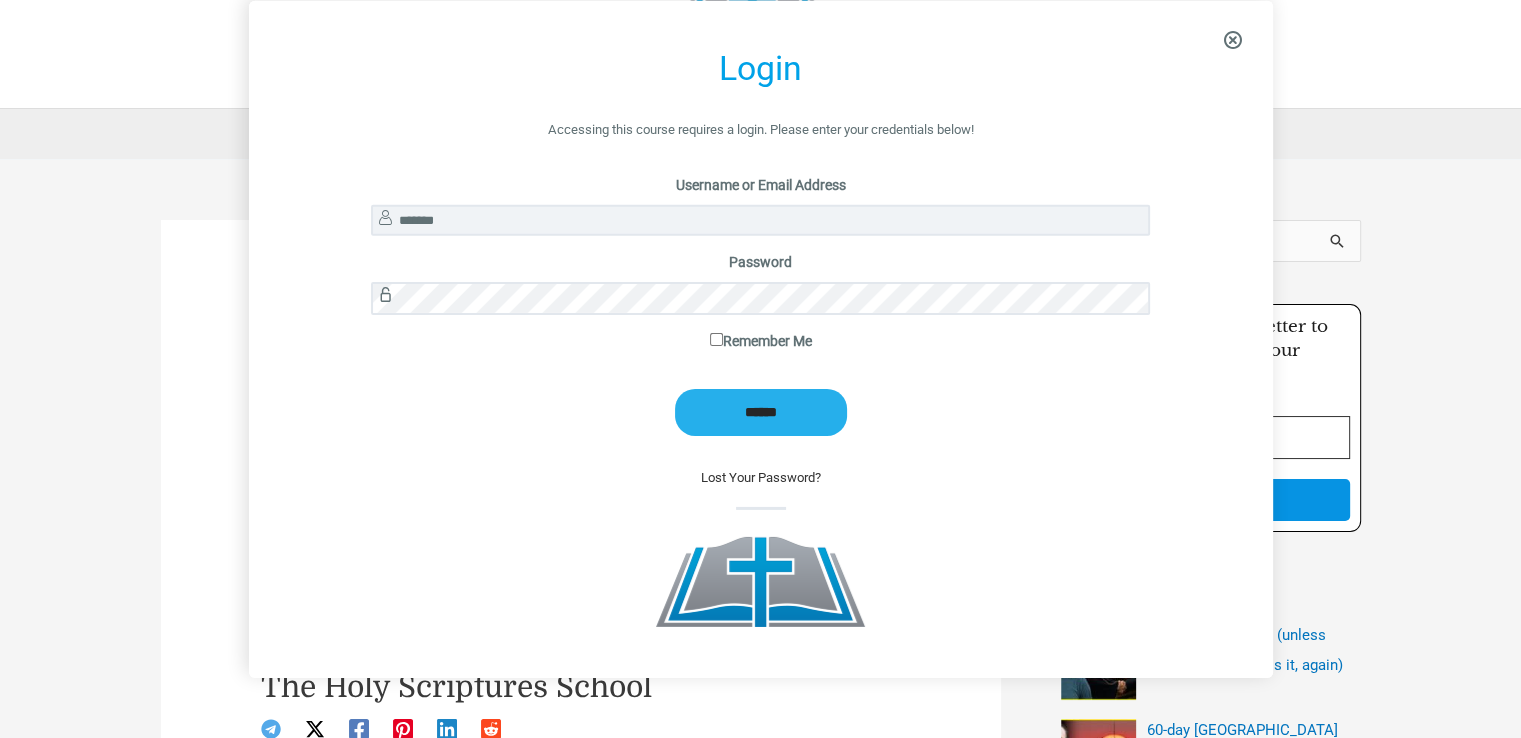 click on "******" at bounding box center (761, 412) 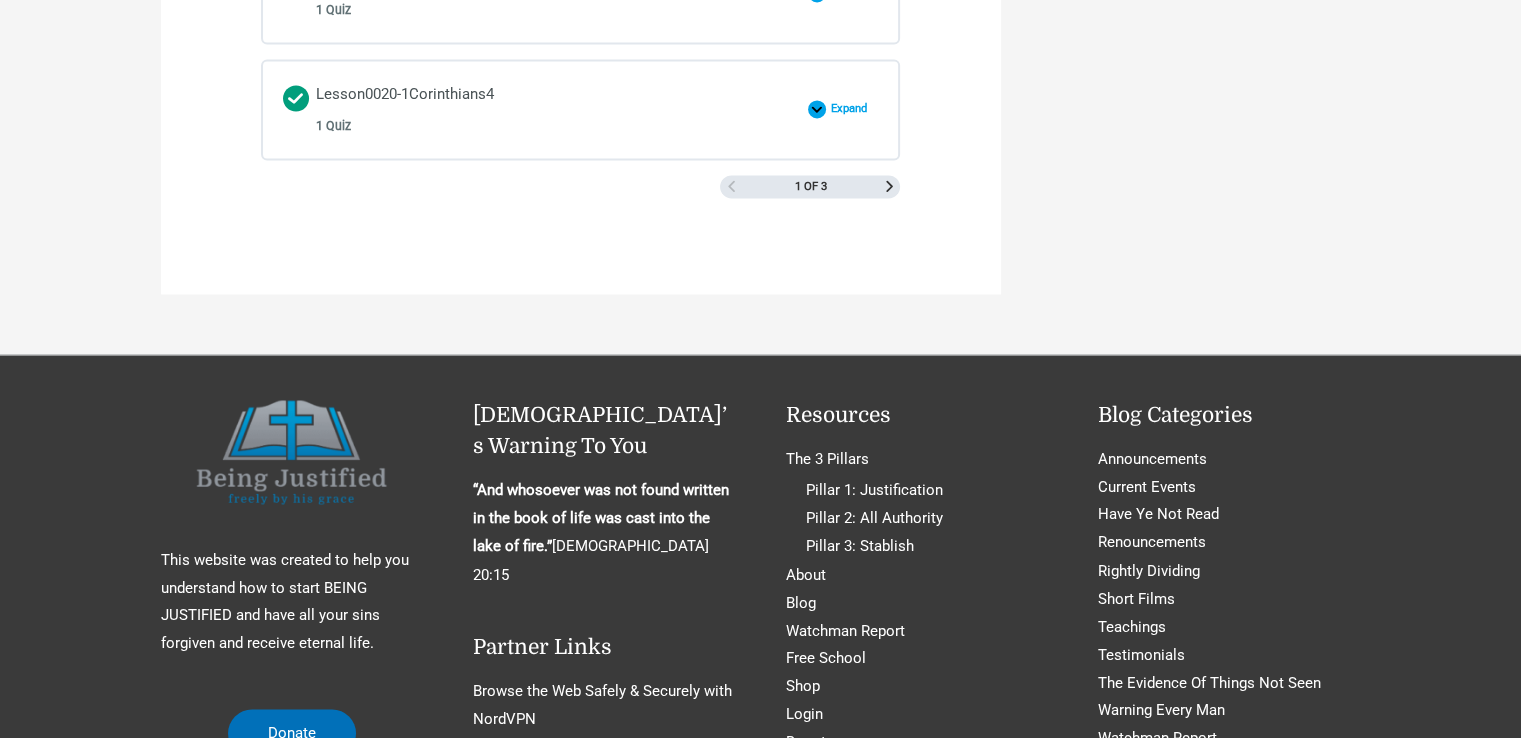 scroll, scrollTop: 3053, scrollLeft: 0, axis: vertical 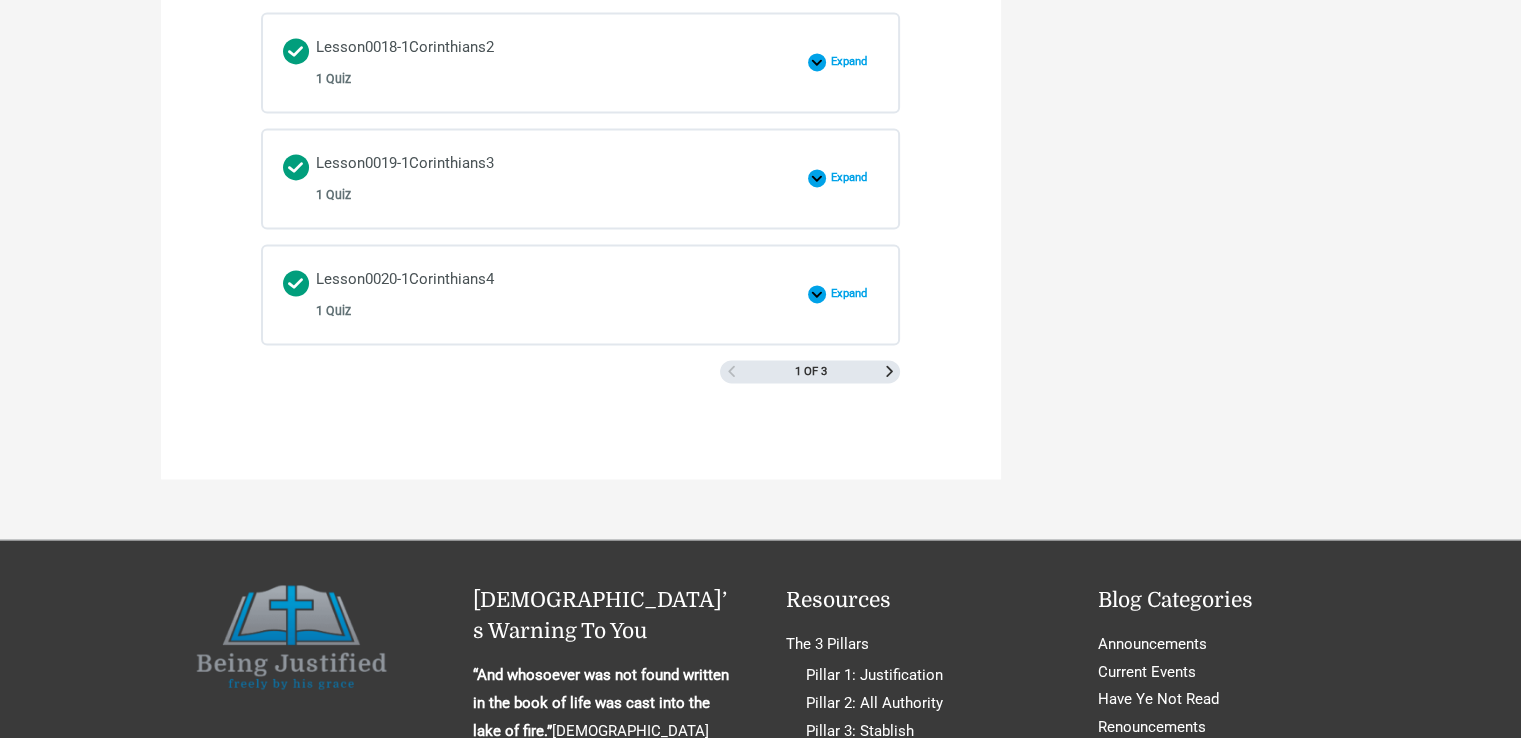 click on "40% Complete
Last activity on [DATE] 1:46 PM
In Progress
In this school, we will cover verse-by-verse teaching of the [DEMOGRAPHIC_DATA] according to  “the commandment of the everlasting [DEMOGRAPHIC_DATA]…”
REMINDER: THIS SCHOOL IS IN PROGRESS WITH NEW LESSONS UPLOADED UNTIL [DEMOGRAPHIC_DATA] IS FINISHED ([PERSON_NAME]). YOU WILL RECEIVE AN EMAIL WHEN NEW LESSON IS PUBLISHED.
Course Content
Lesson0001-Romans1
1 Quiz
Expand
Lesson0001-Romans1
Lesson Content" at bounding box center [581, -931] 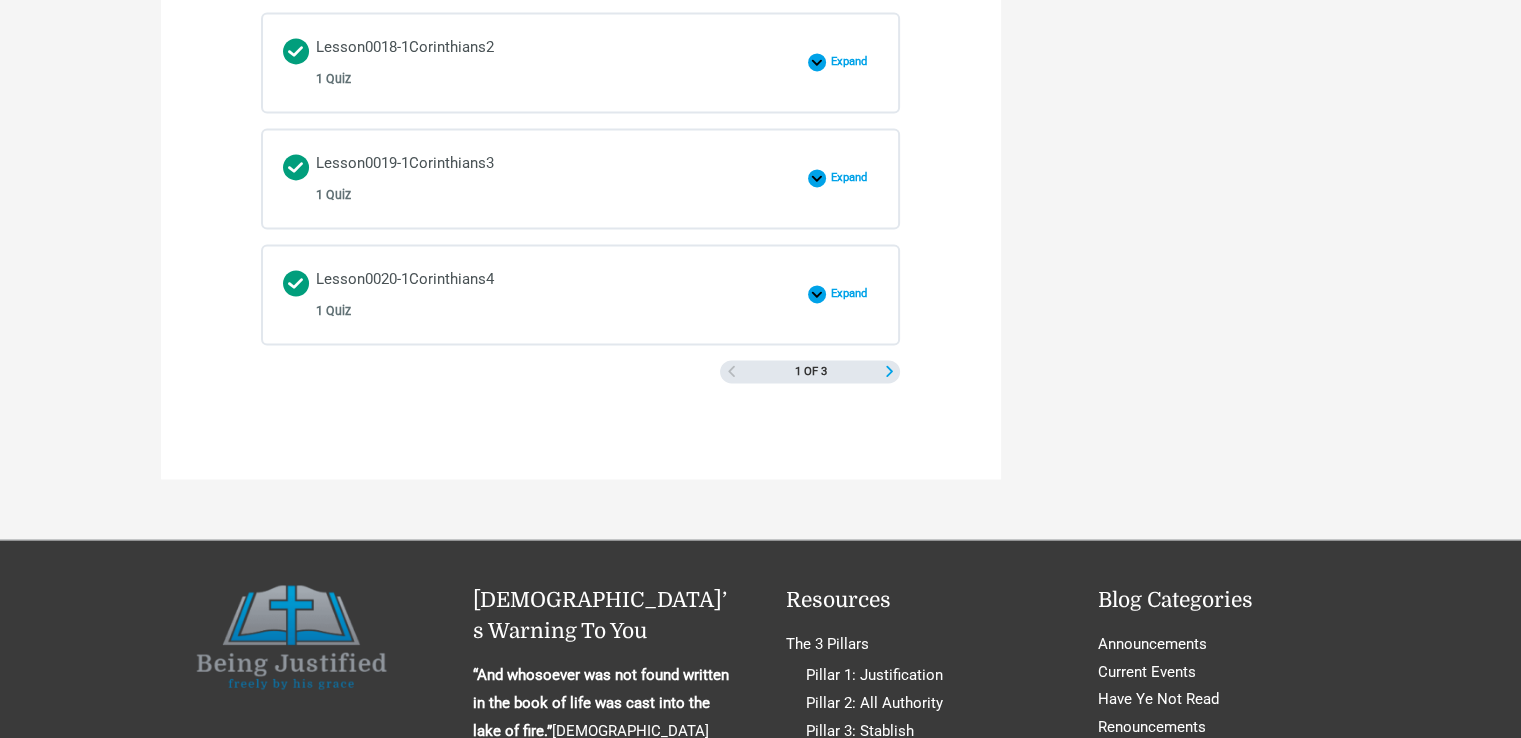 click at bounding box center [889, 371] 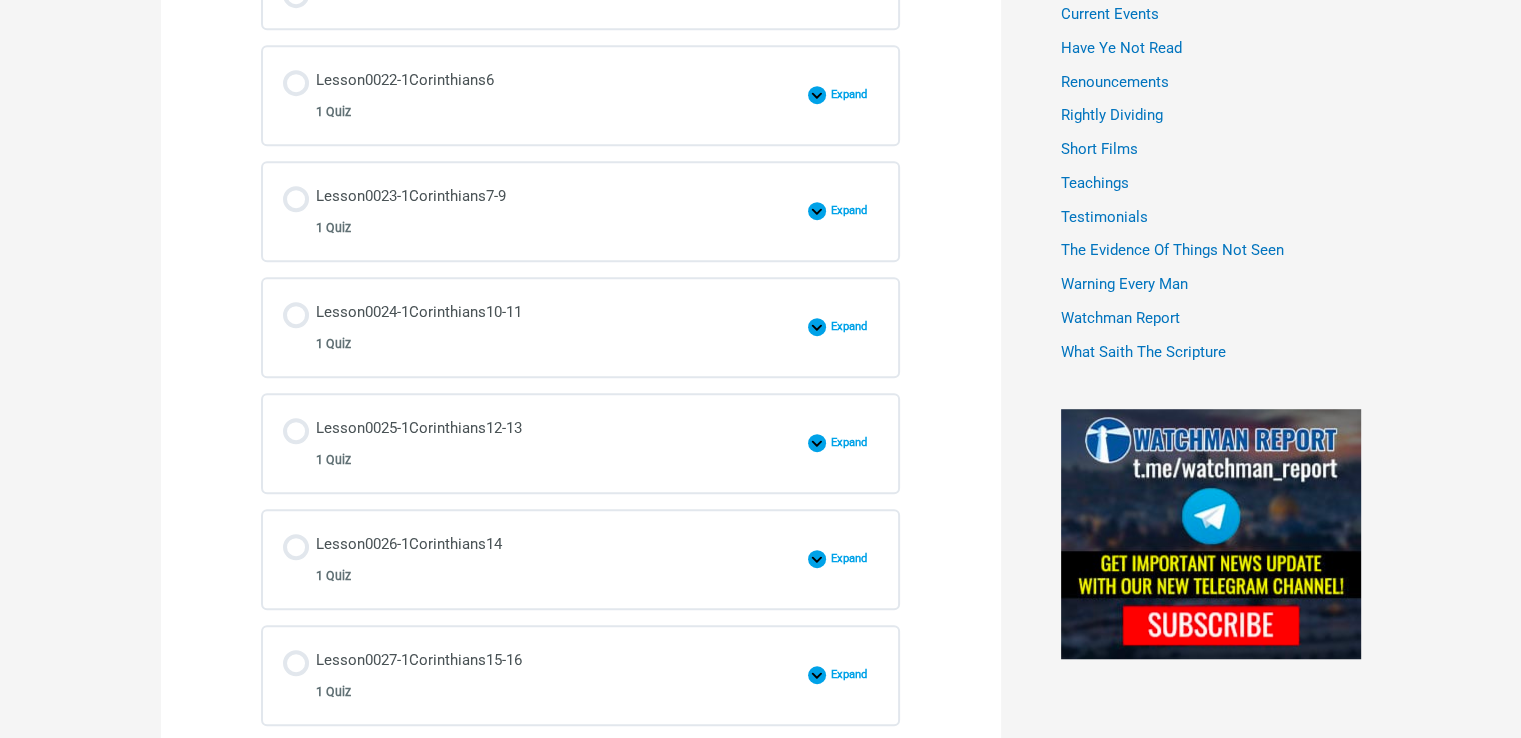 scroll, scrollTop: 653, scrollLeft: 0, axis: vertical 